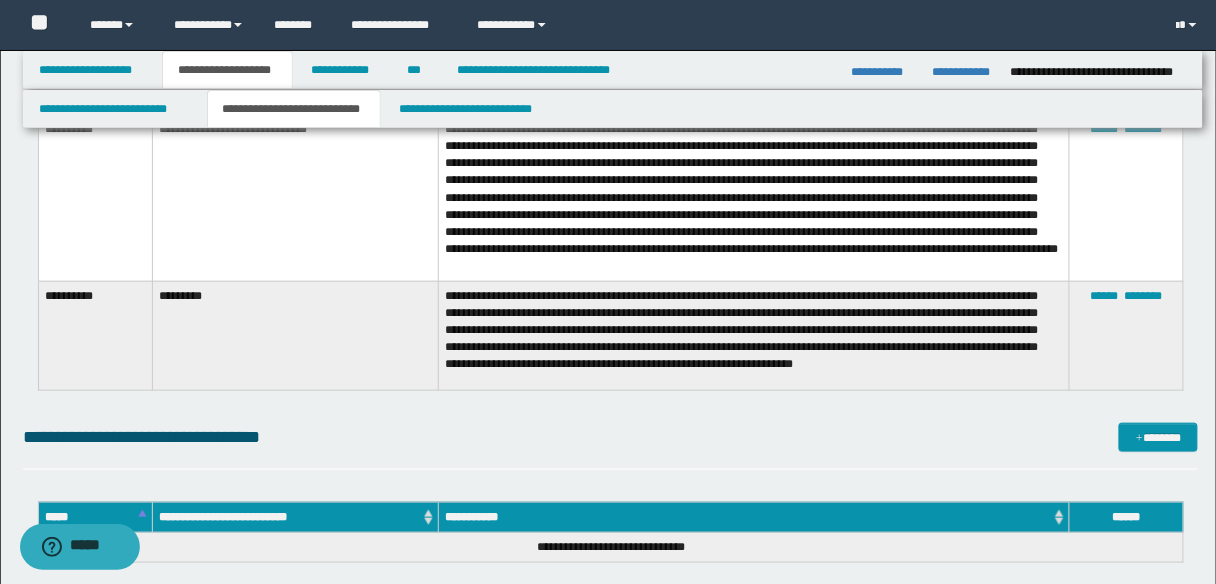 scroll, scrollTop: 0, scrollLeft: 0, axis: both 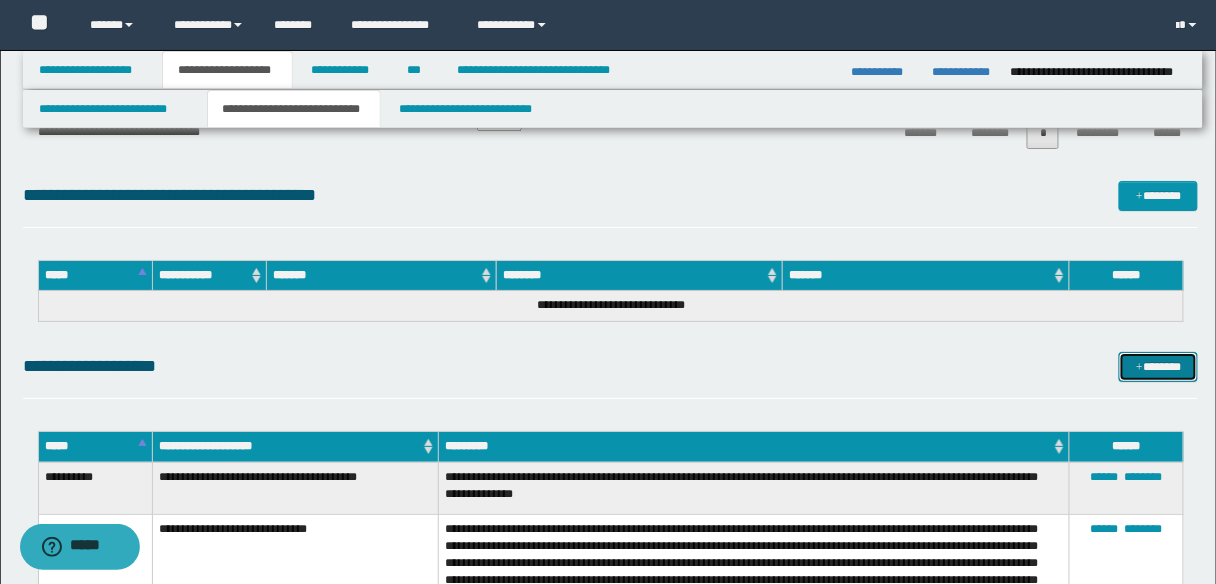 click on "*******" at bounding box center (1158, 366) 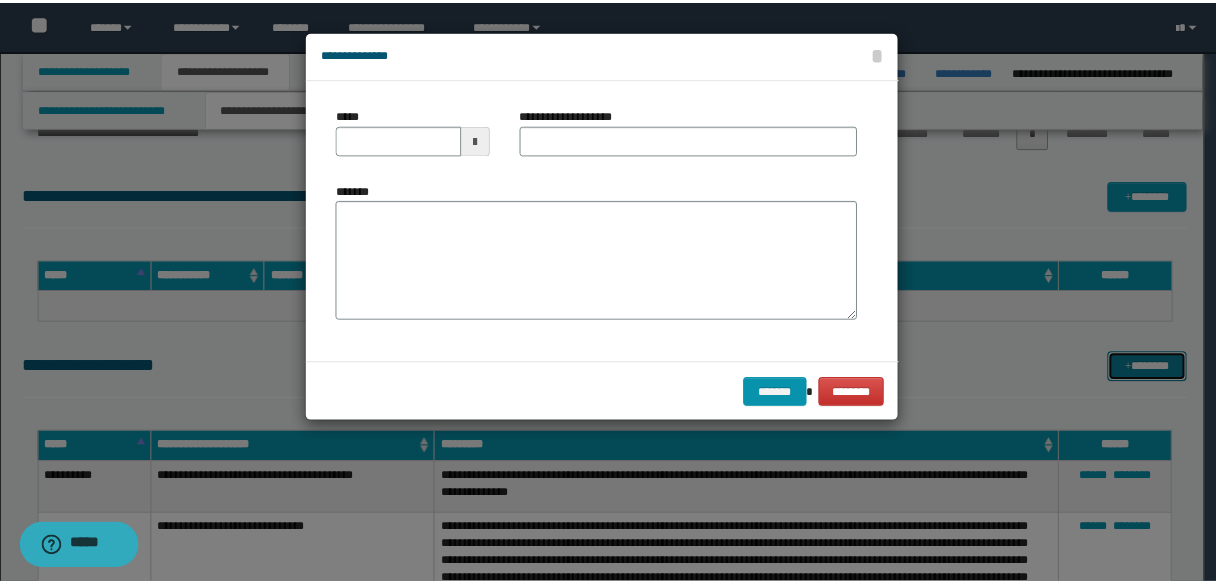 scroll, scrollTop: 0, scrollLeft: 0, axis: both 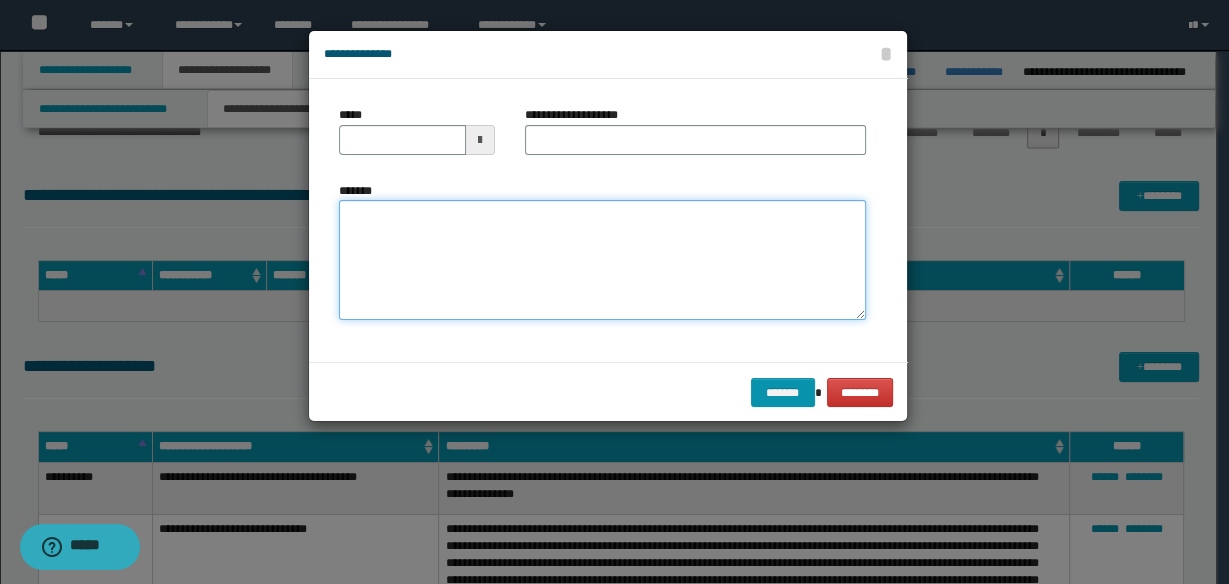 drag, startPoint x: 432, startPoint y: 233, endPoint x: 469, endPoint y: 219, distance: 39.56008 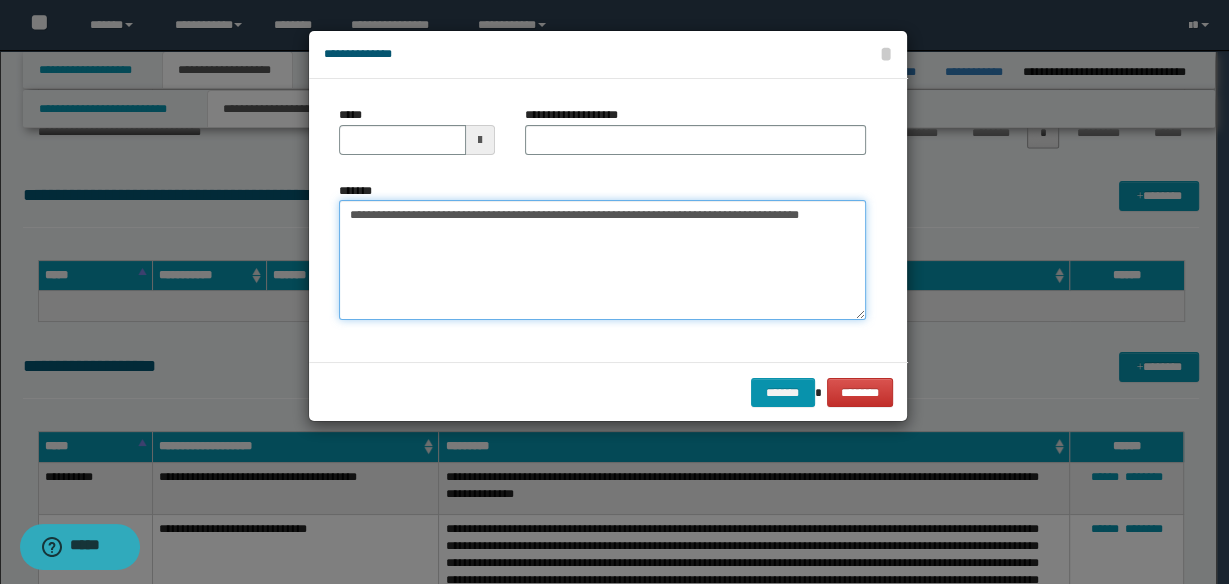 type on "**********" 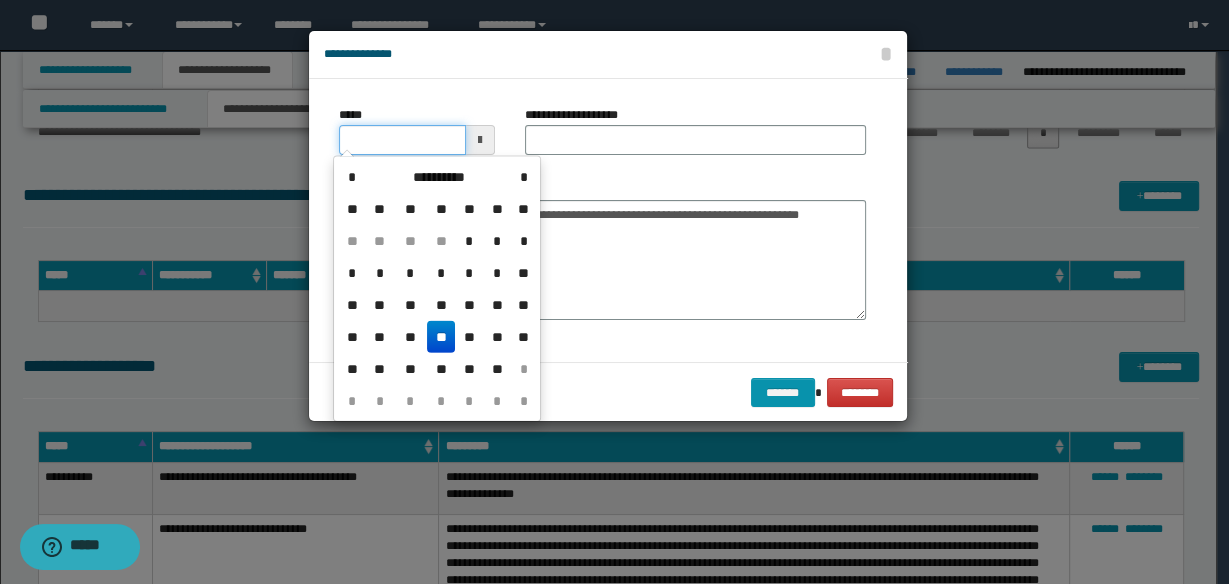 click on "*****" at bounding box center [402, 140] 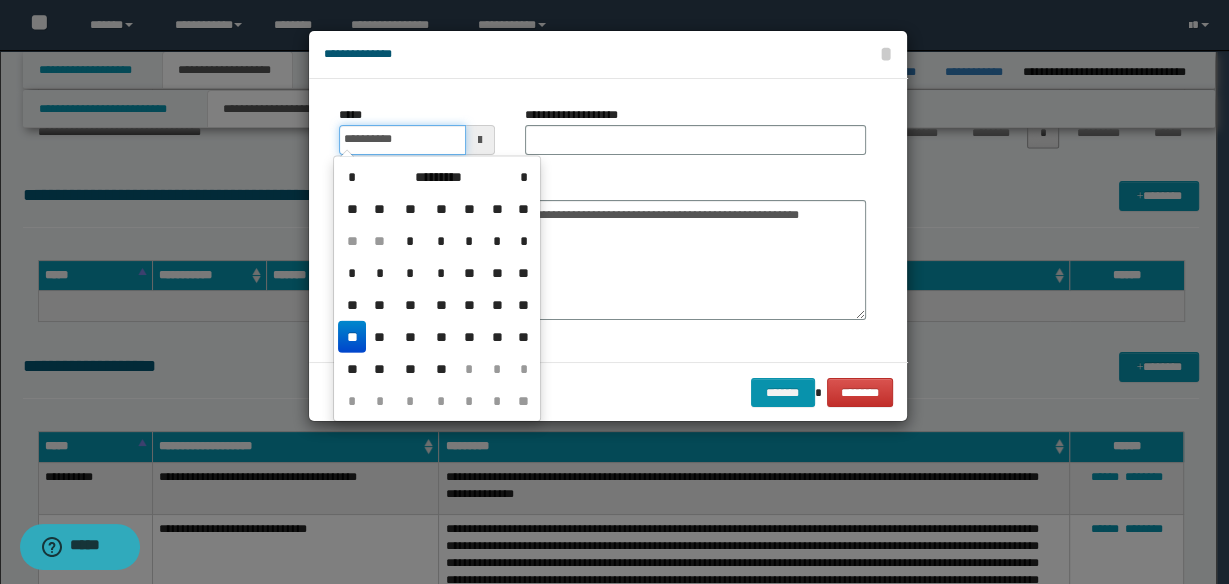 type on "**********" 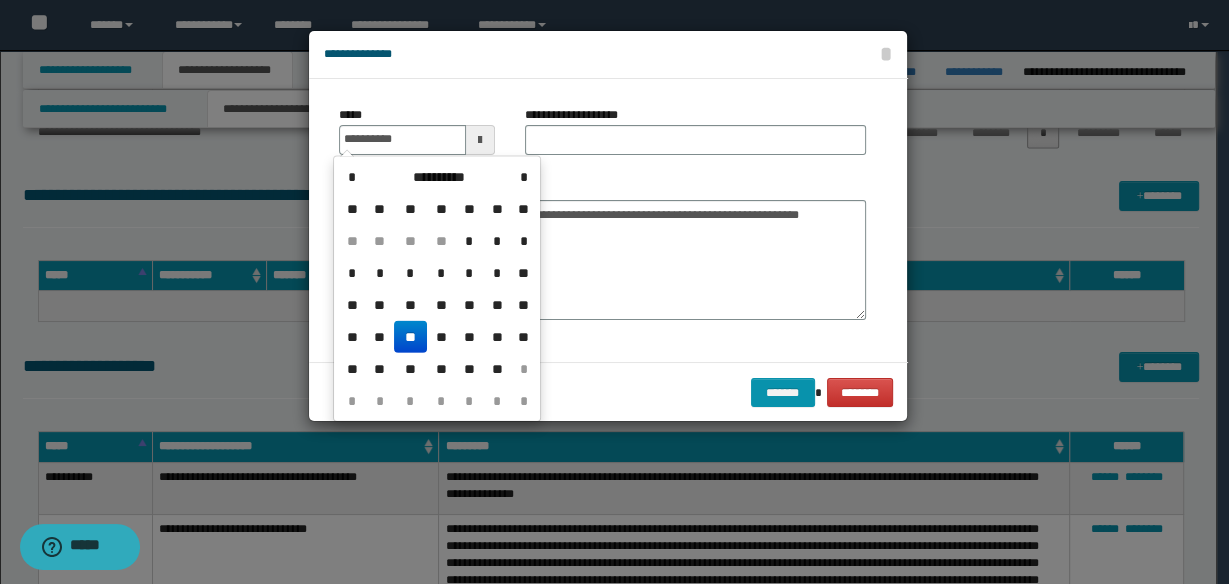 click on "**" at bounding box center [410, 337] 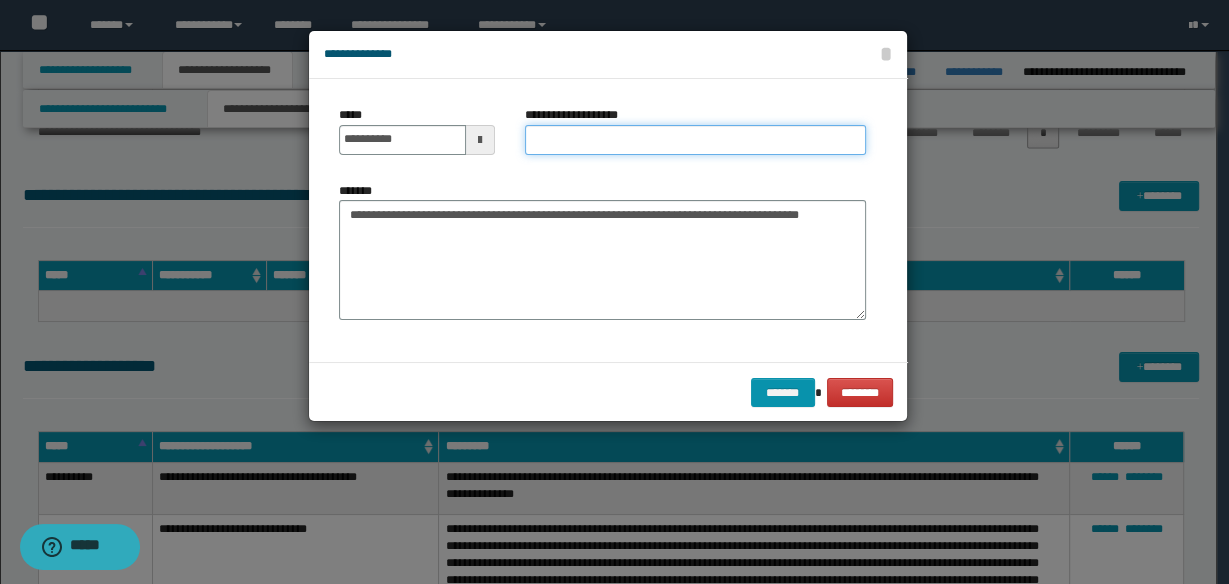click on "**********" at bounding box center (695, 140) 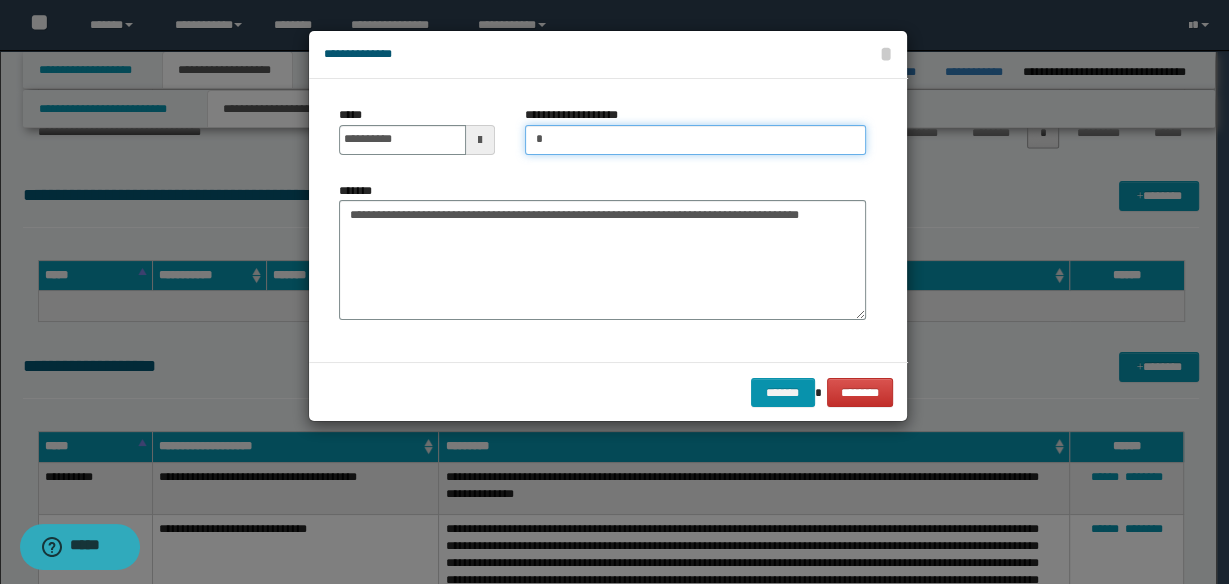 type on "*********" 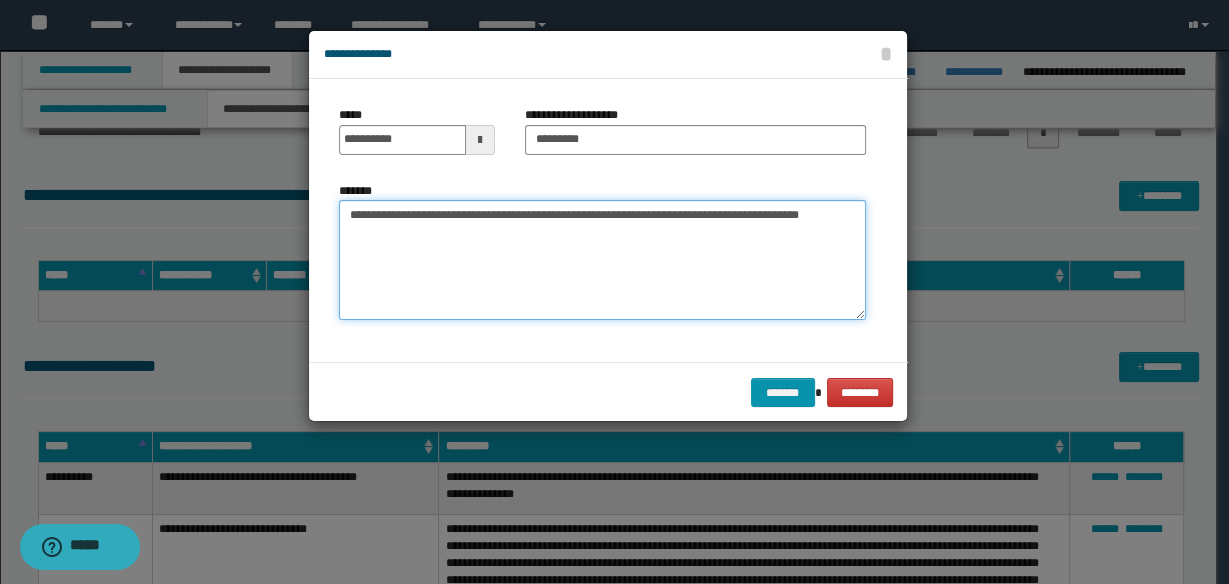 click on "**********" at bounding box center (602, 259) 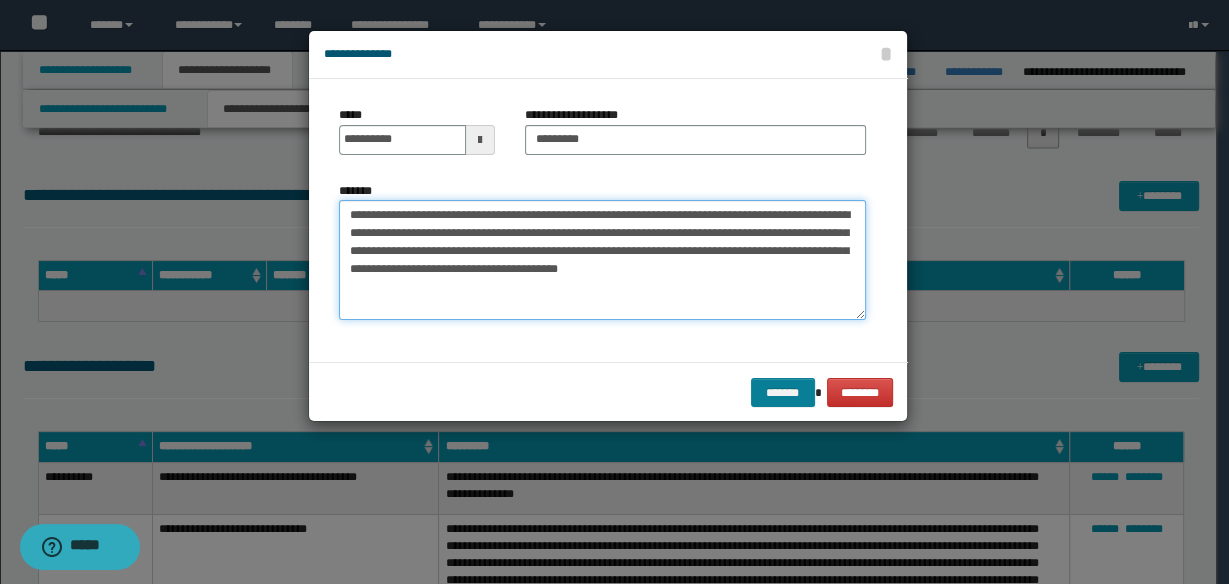type on "**********" 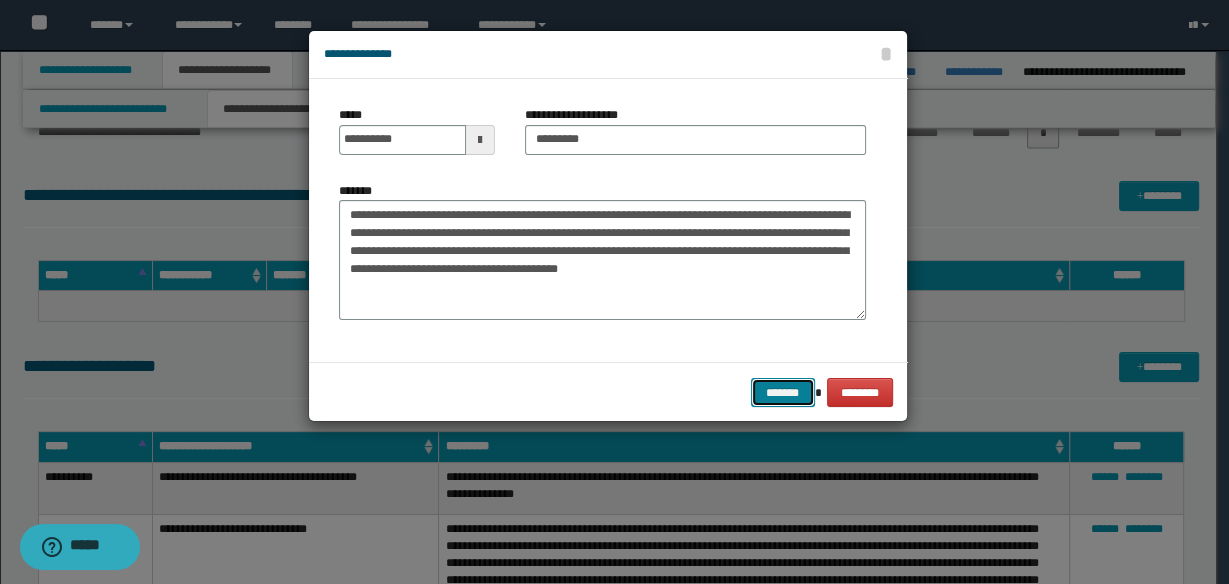 click on "*******" at bounding box center (783, 392) 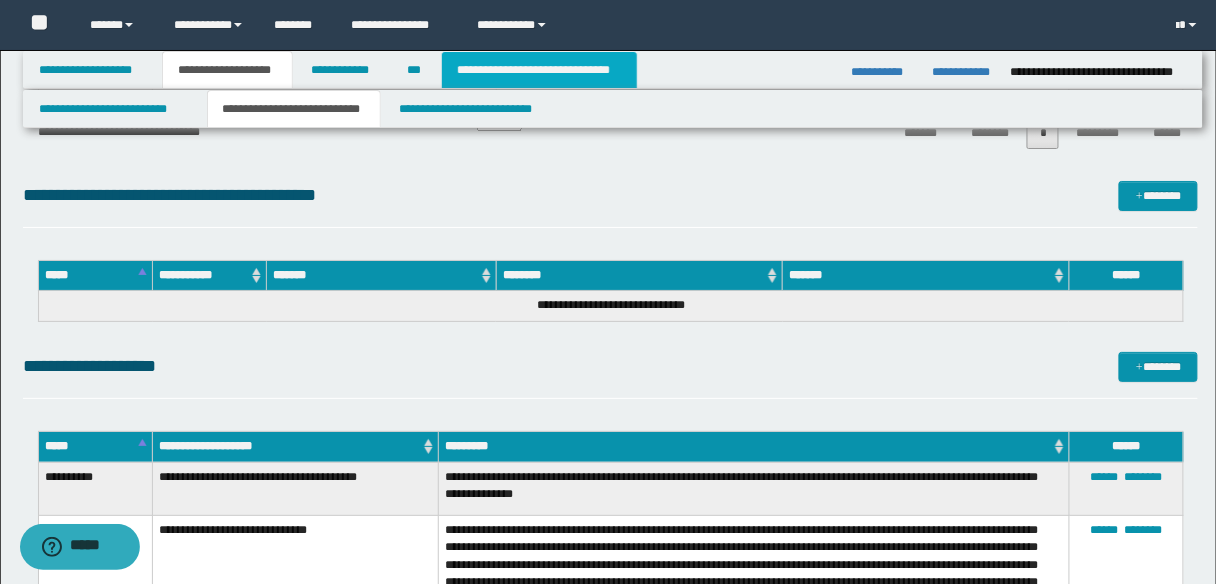 click on "**********" at bounding box center (539, 70) 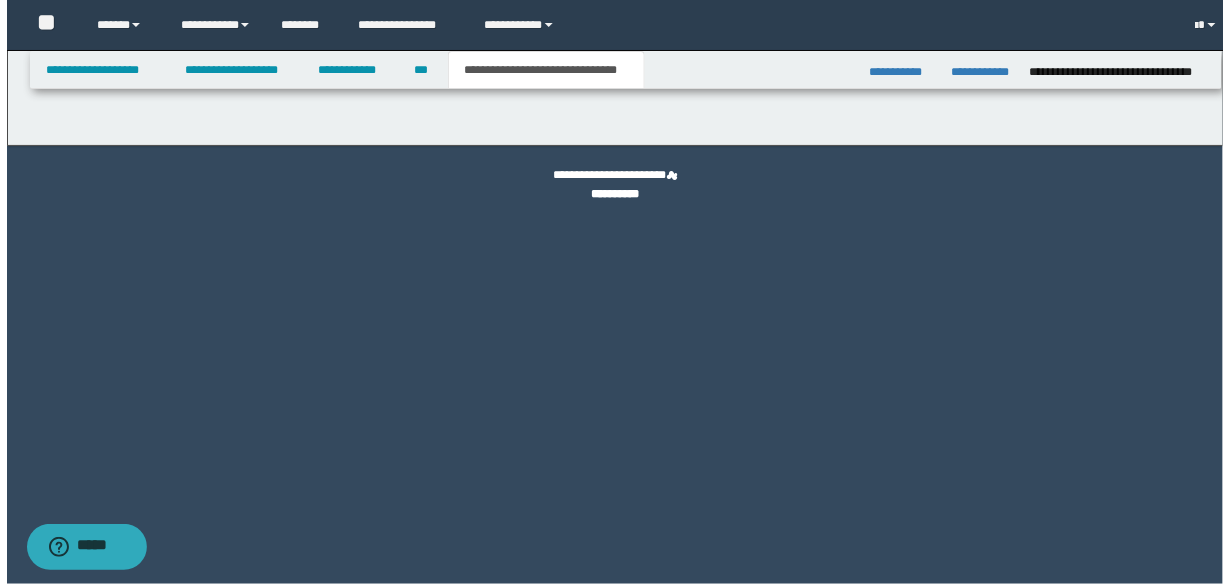 scroll, scrollTop: 0, scrollLeft: 0, axis: both 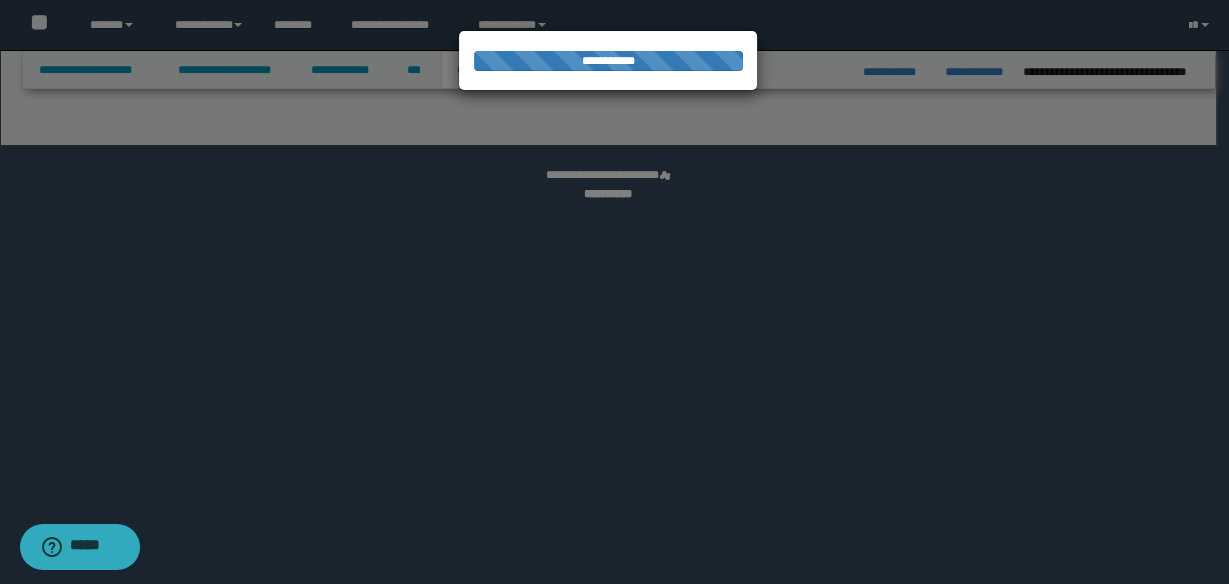 select on "*" 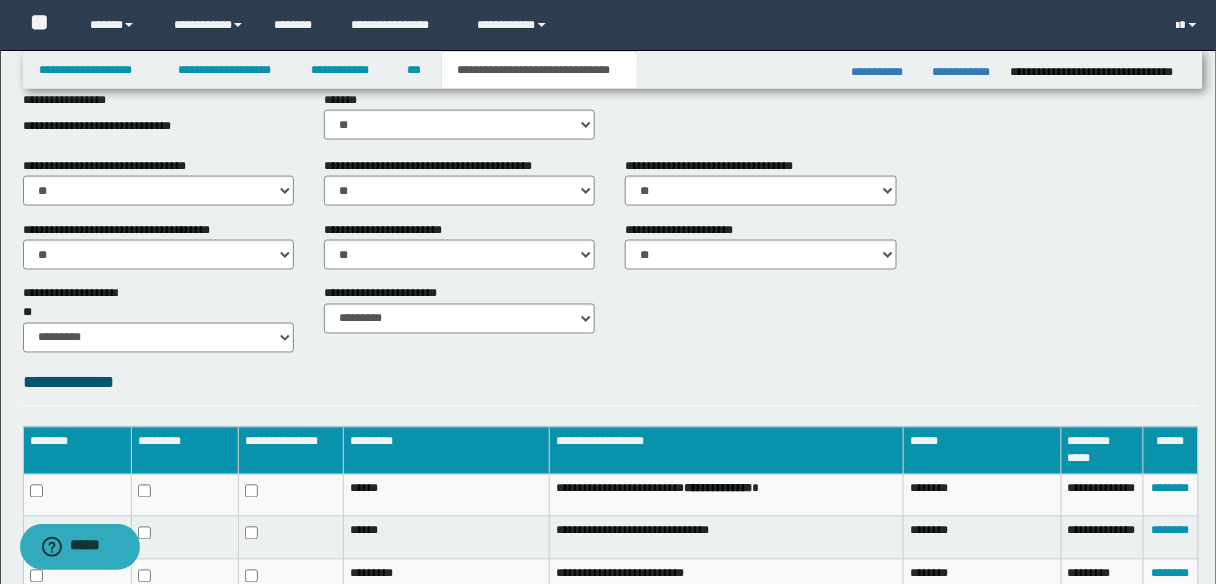 scroll, scrollTop: 240, scrollLeft: 0, axis: vertical 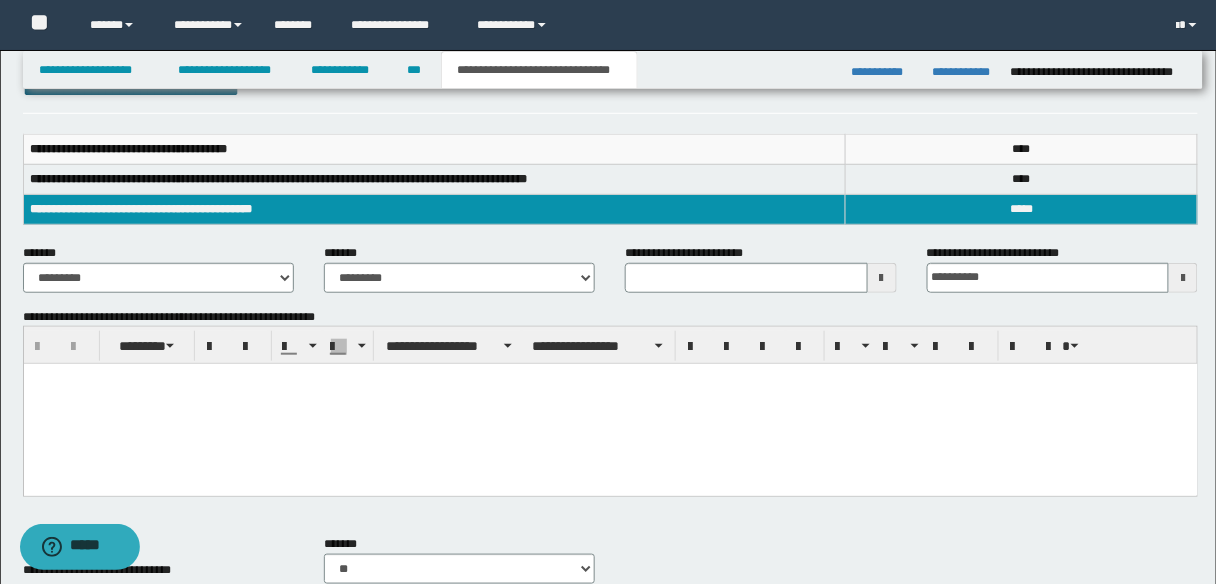 type 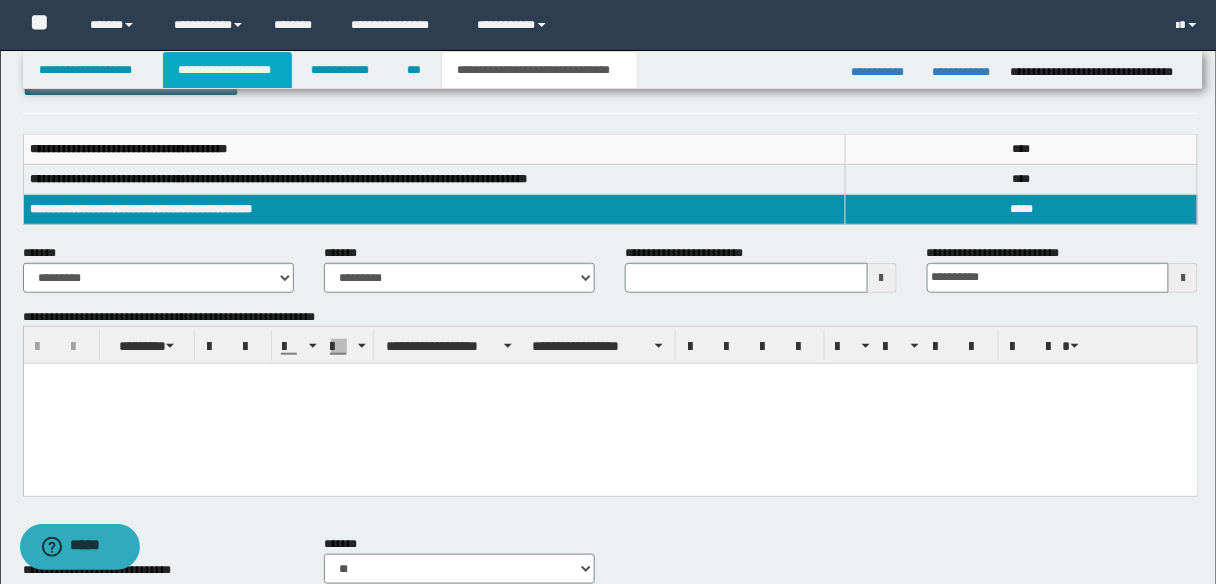 click on "**********" at bounding box center [227, 70] 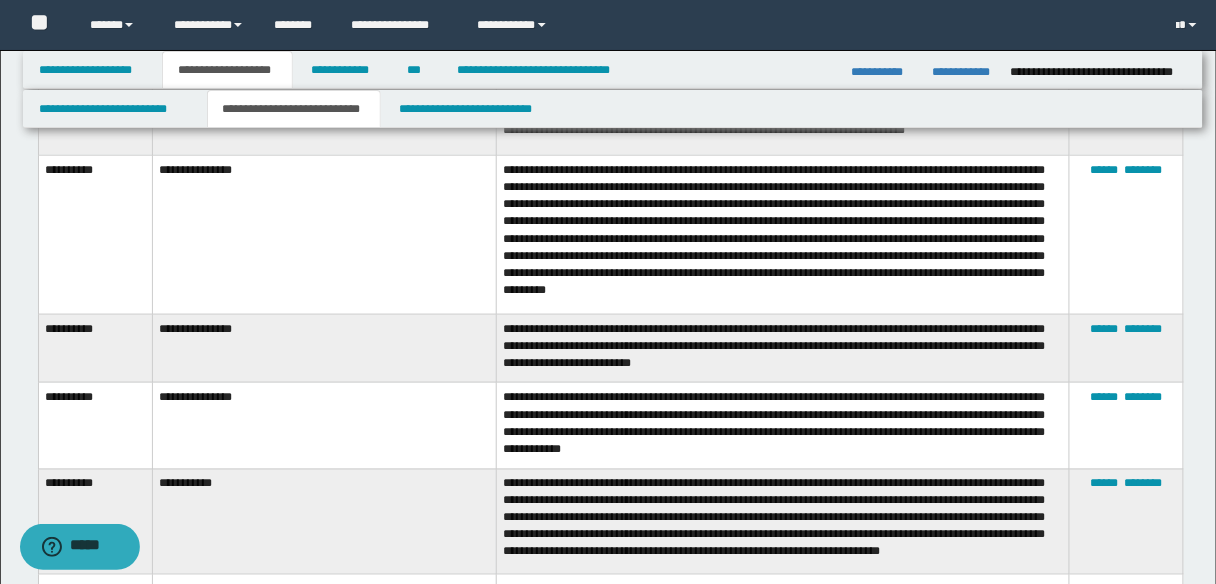 scroll, scrollTop: 2511, scrollLeft: 0, axis: vertical 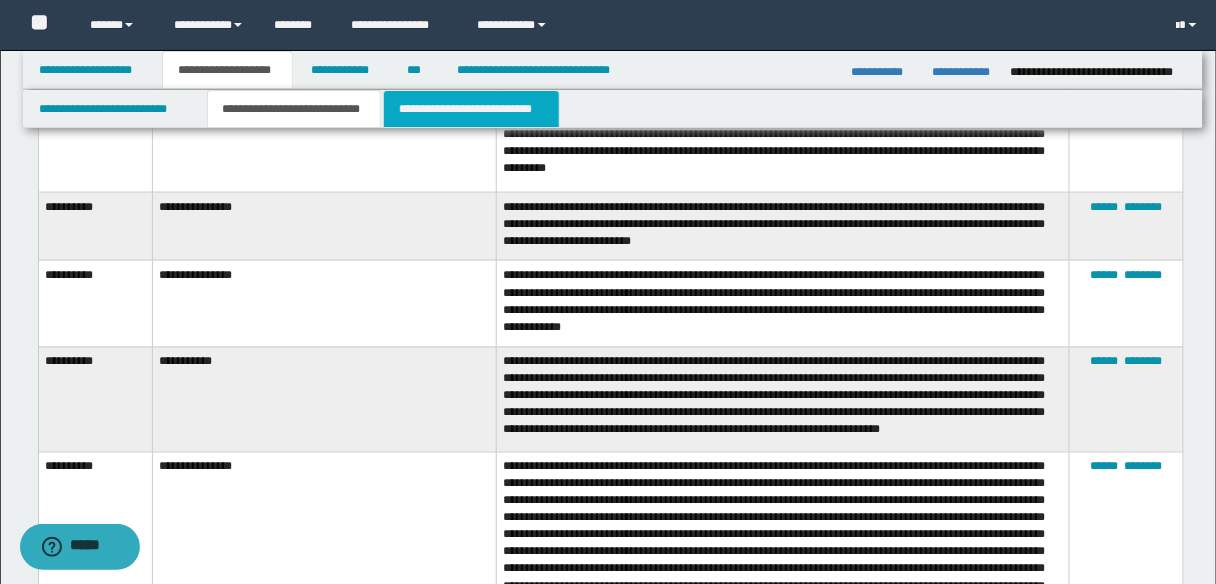 click on "**********" at bounding box center (471, 109) 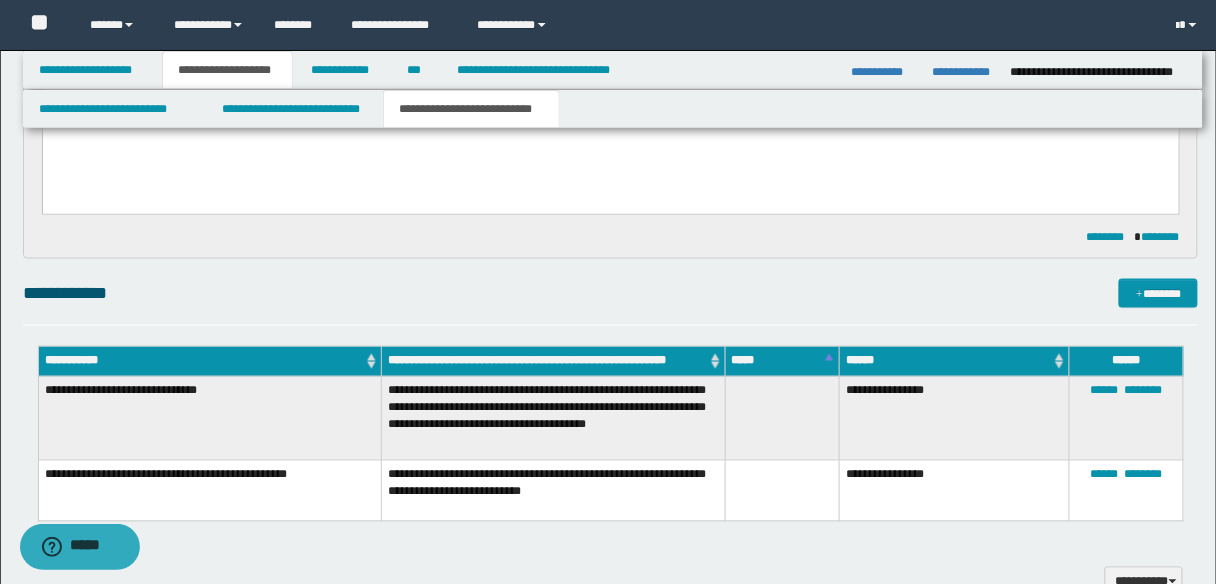 scroll, scrollTop: 702, scrollLeft: 0, axis: vertical 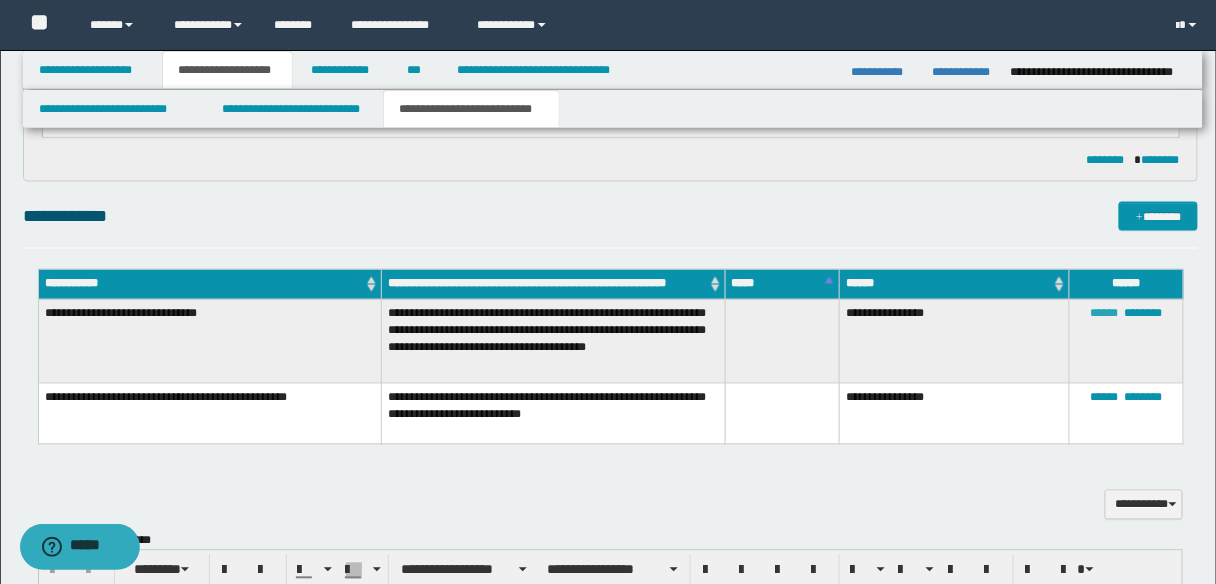 click on "******" at bounding box center (1105, 314) 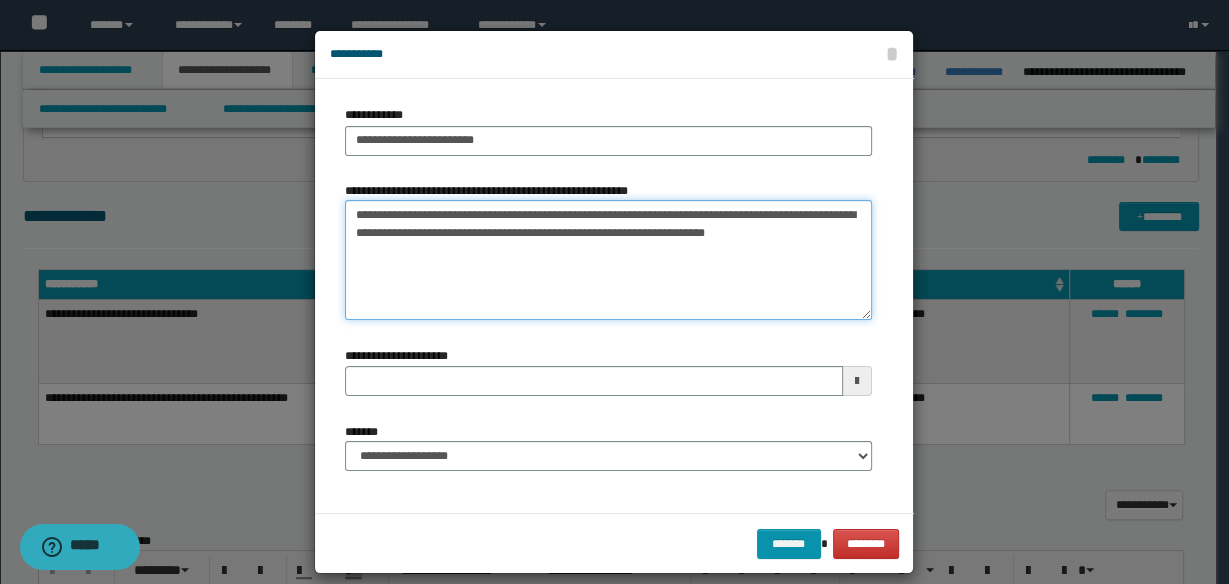 drag, startPoint x: 693, startPoint y: 233, endPoint x: 699, endPoint y: 274, distance: 41.4367 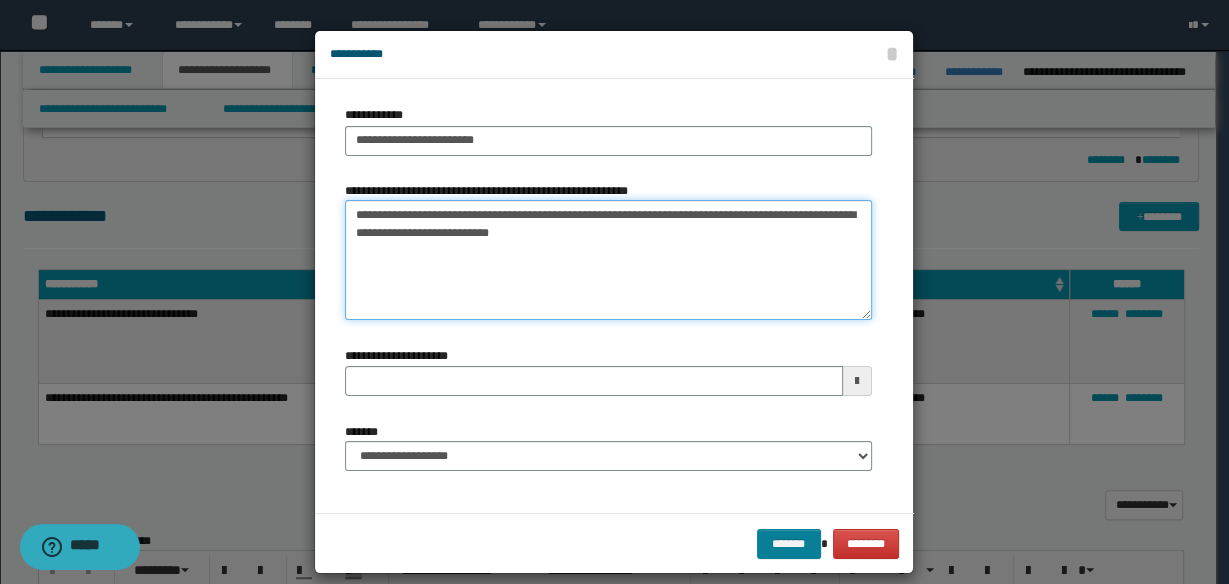 type on "**********" 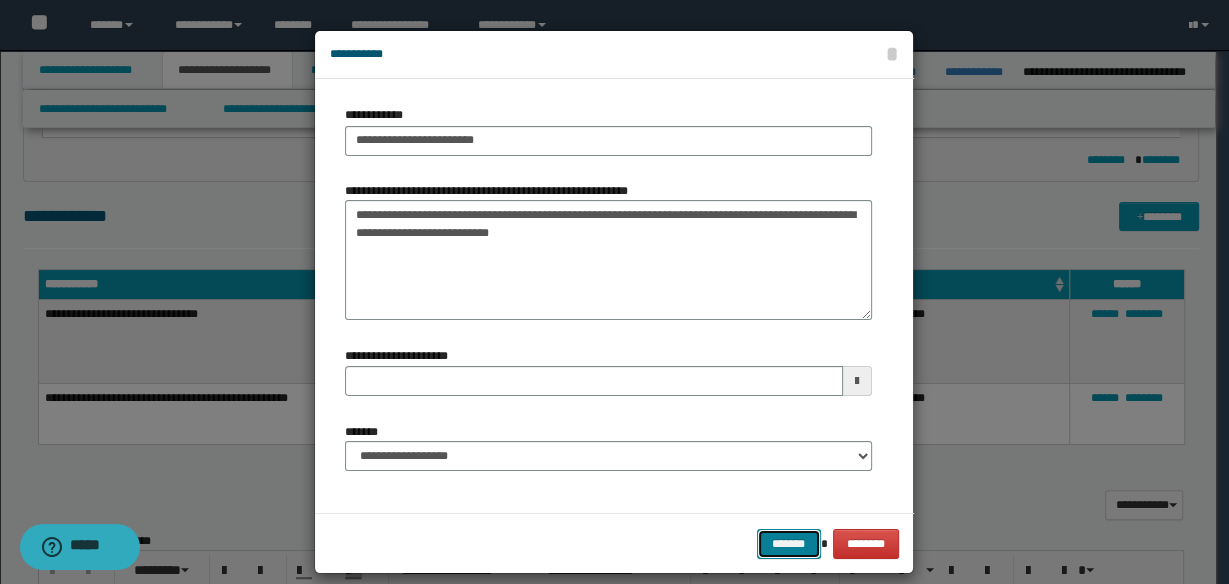 click on "*******" at bounding box center (789, 543) 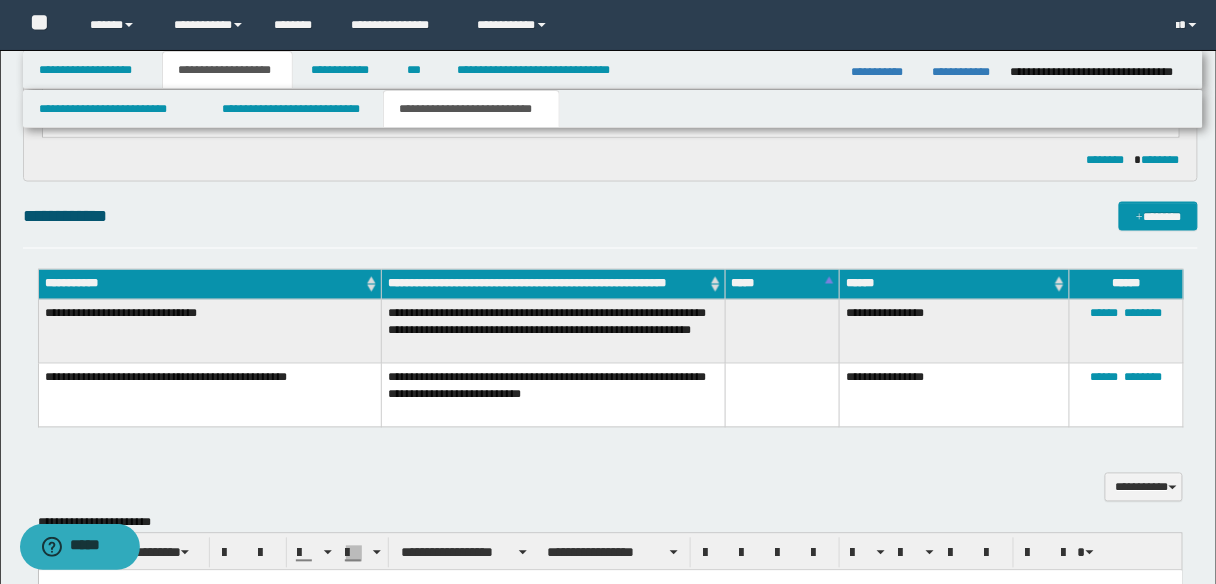click on "**********" at bounding box center (554, 395) 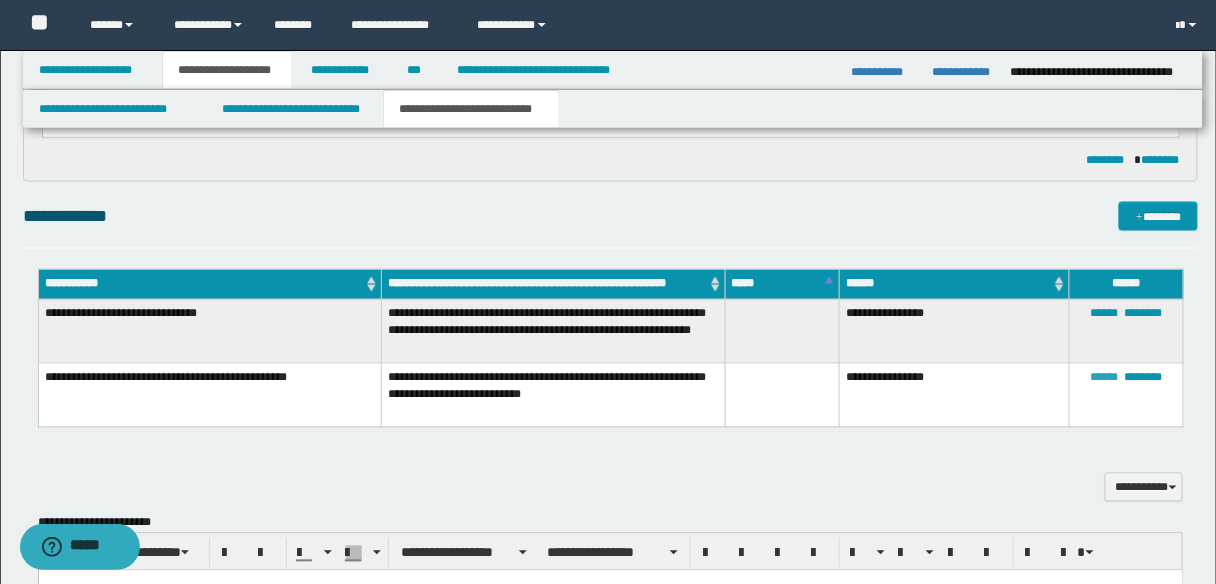 click on "******" at bounding box center (1105, 378) 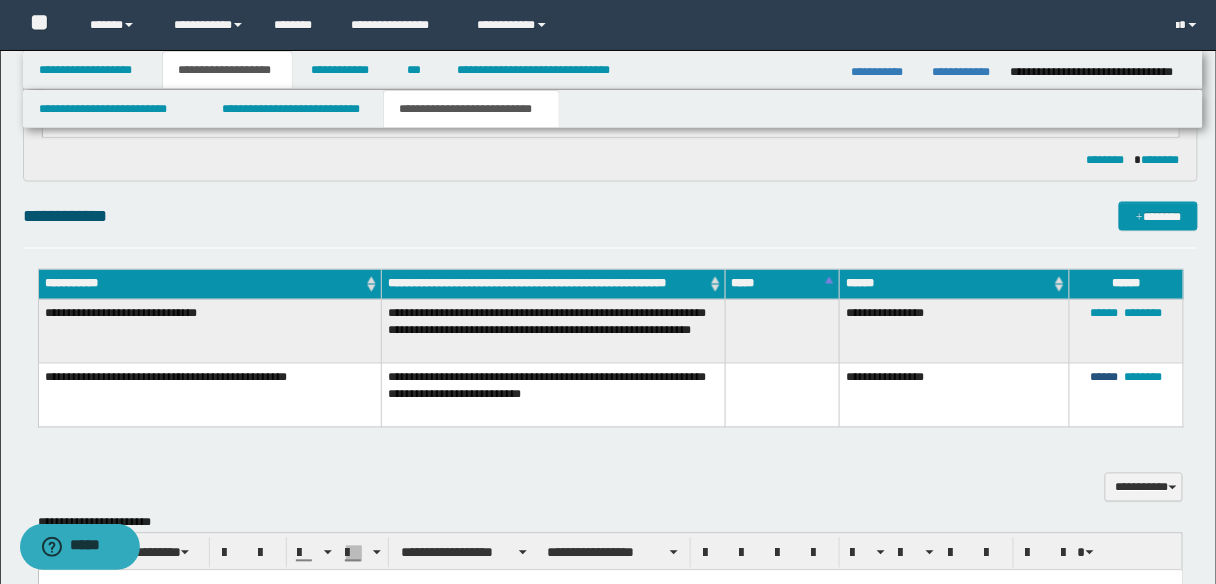 type on "**********" 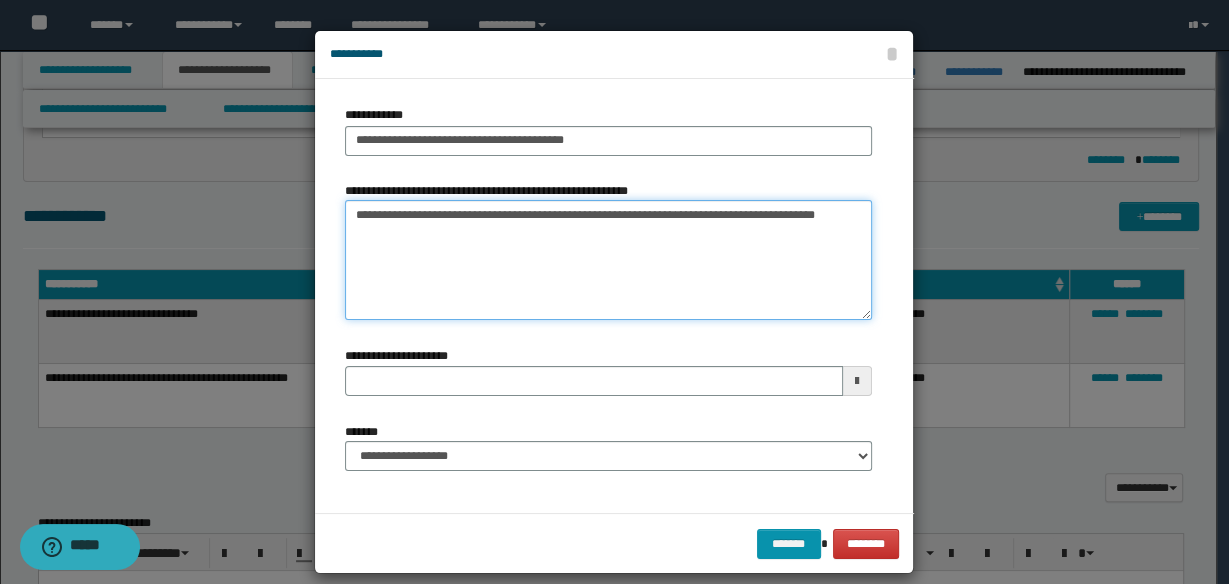 click on "**********" at bounding box center (608, 260) 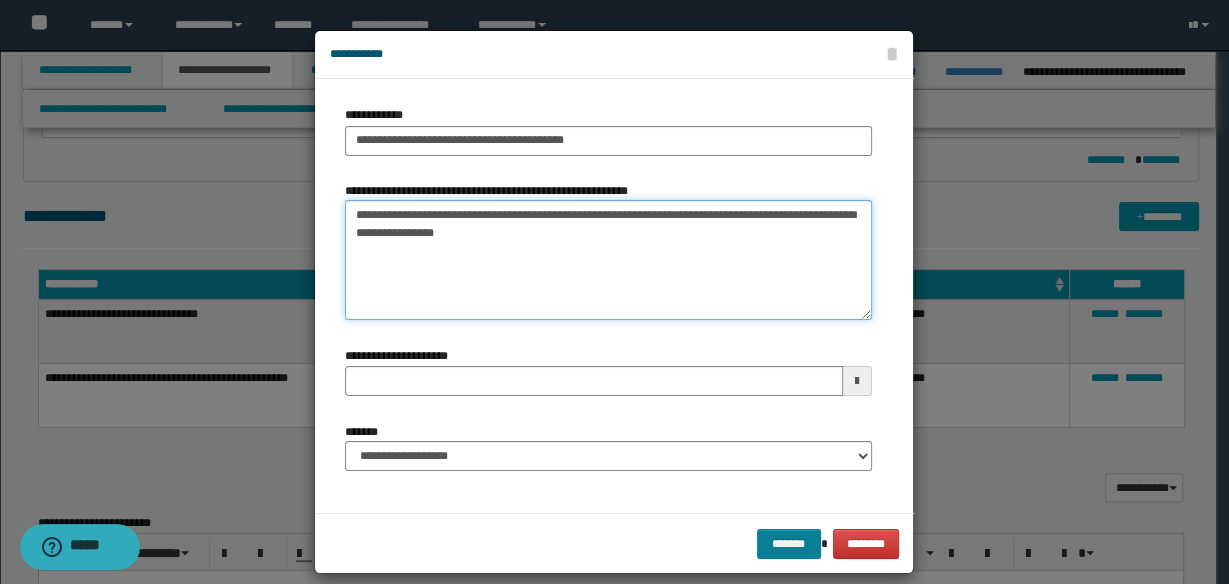 type on "**********" 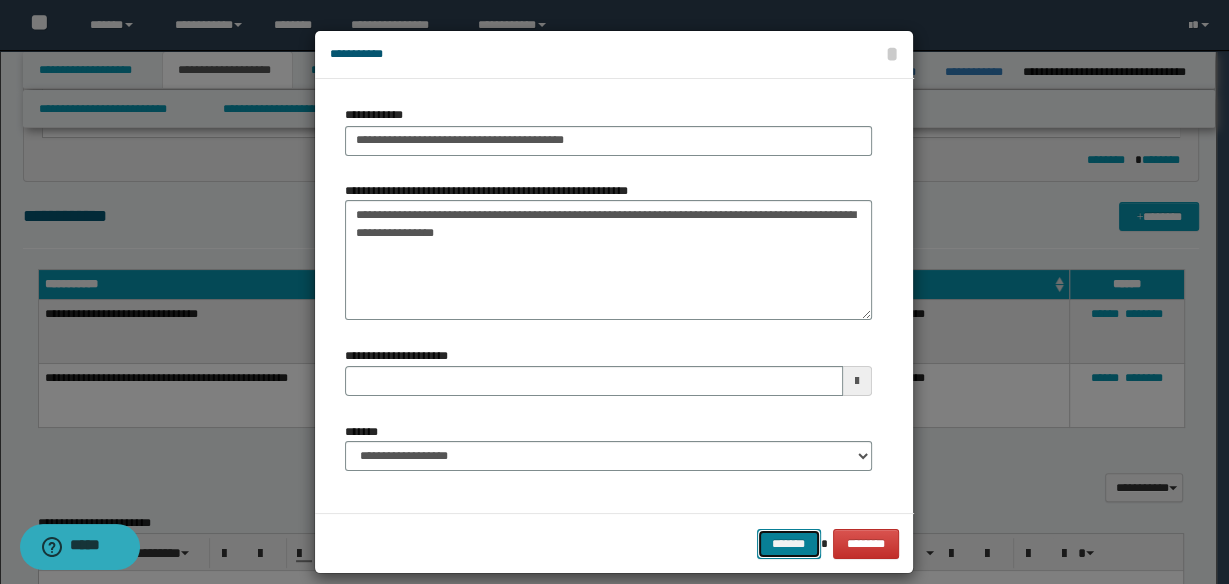 click on "*******" at bounding box center [789, 543] 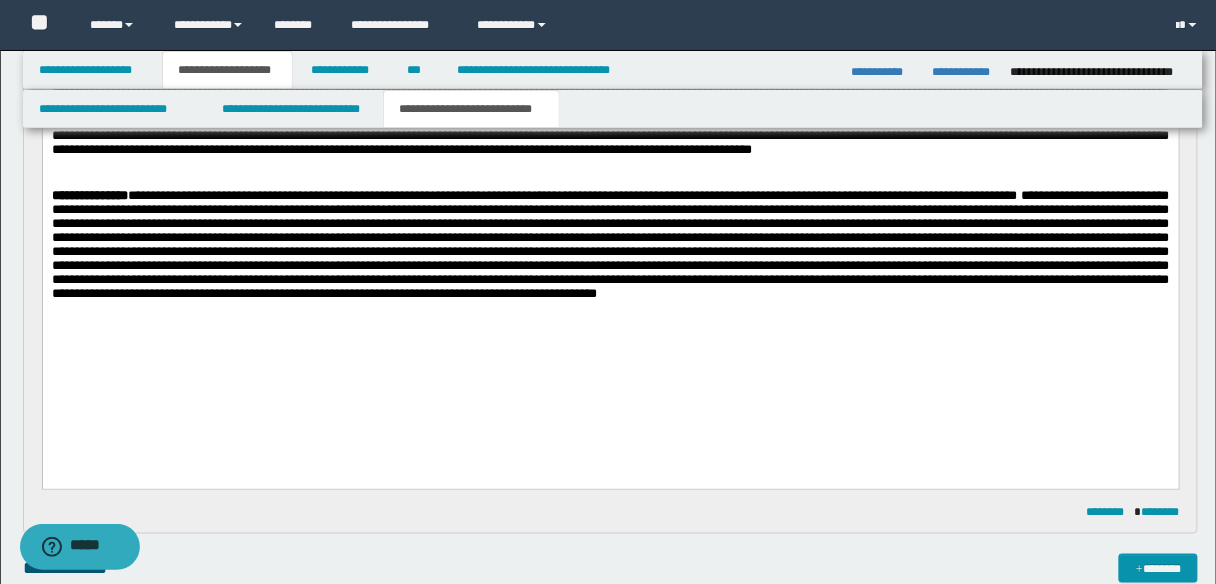 scroll, scrollTop: 302, scrollLeft: 0, axis: vertical 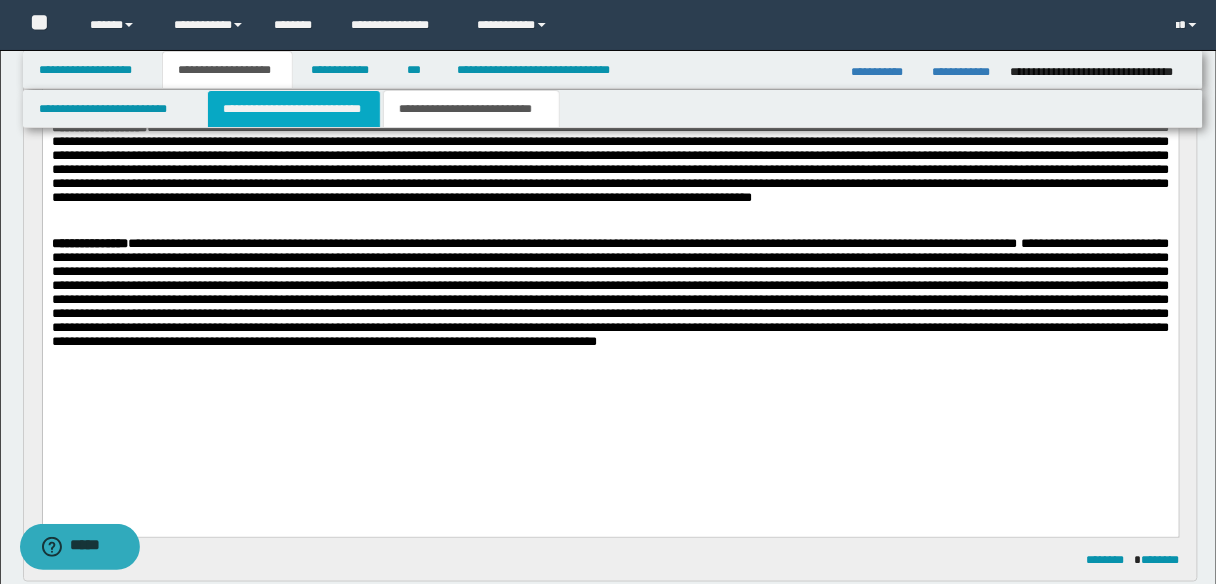 click on "**********" at bounding box center [294, 109] 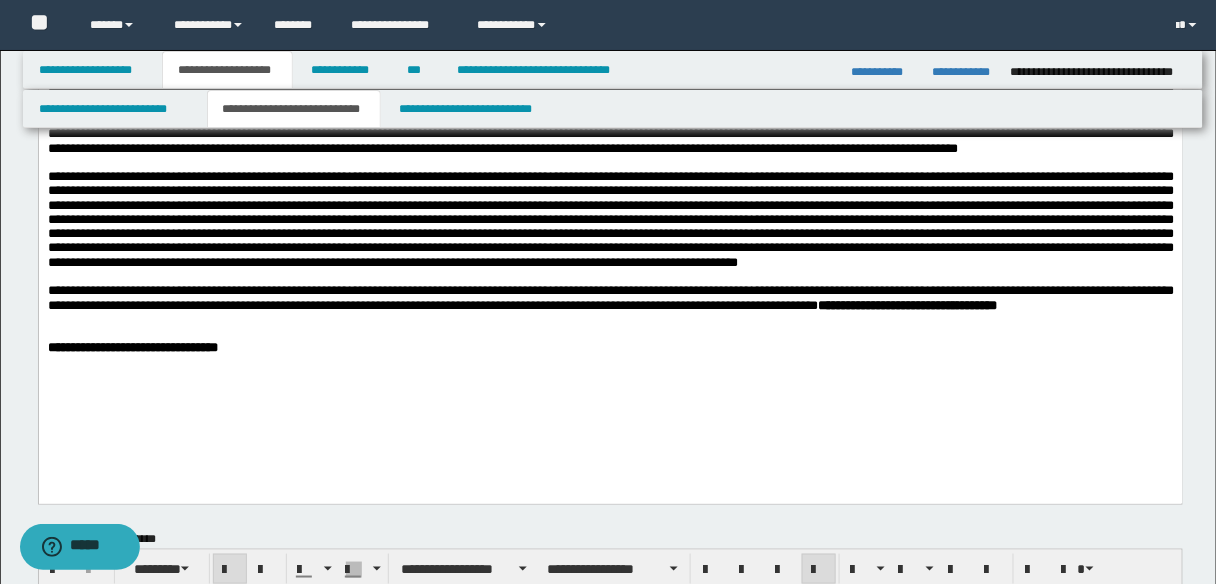 click on "**********" at bounding box center [610, 348] 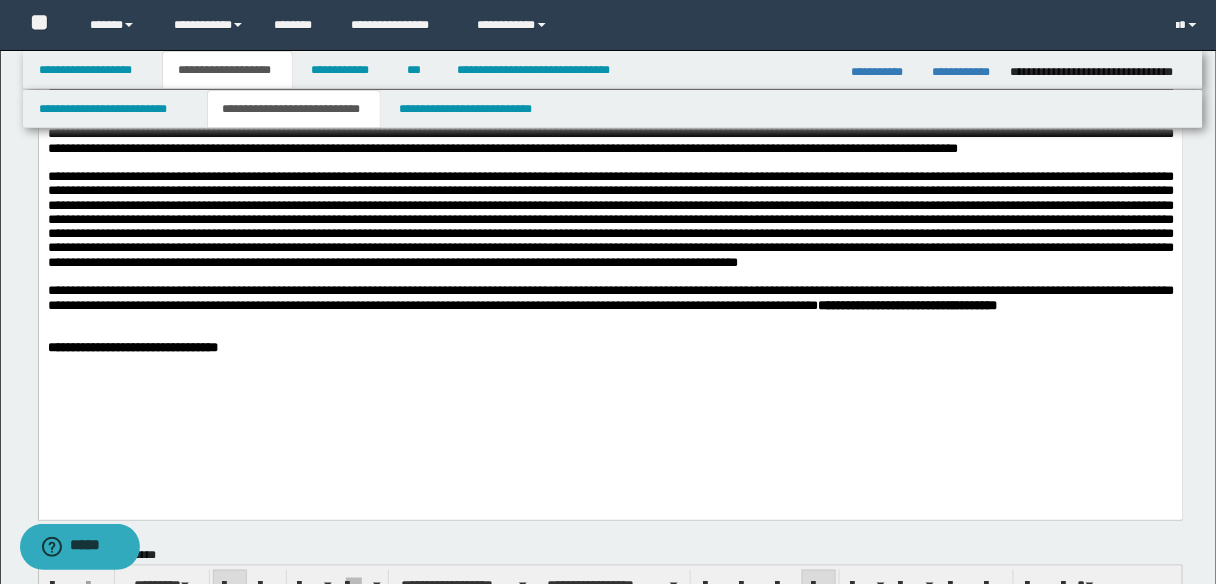 paste 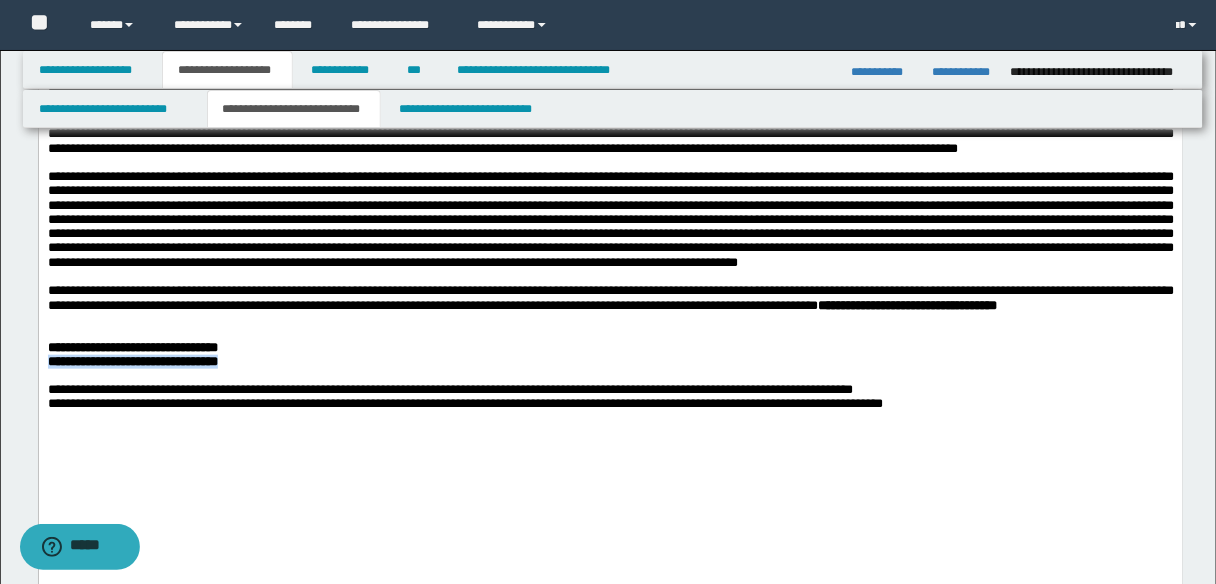 drag, startPoint x: 335, startPoint y: 375, endPoint x: 56, endPoint y: 352, distance: 279.9464 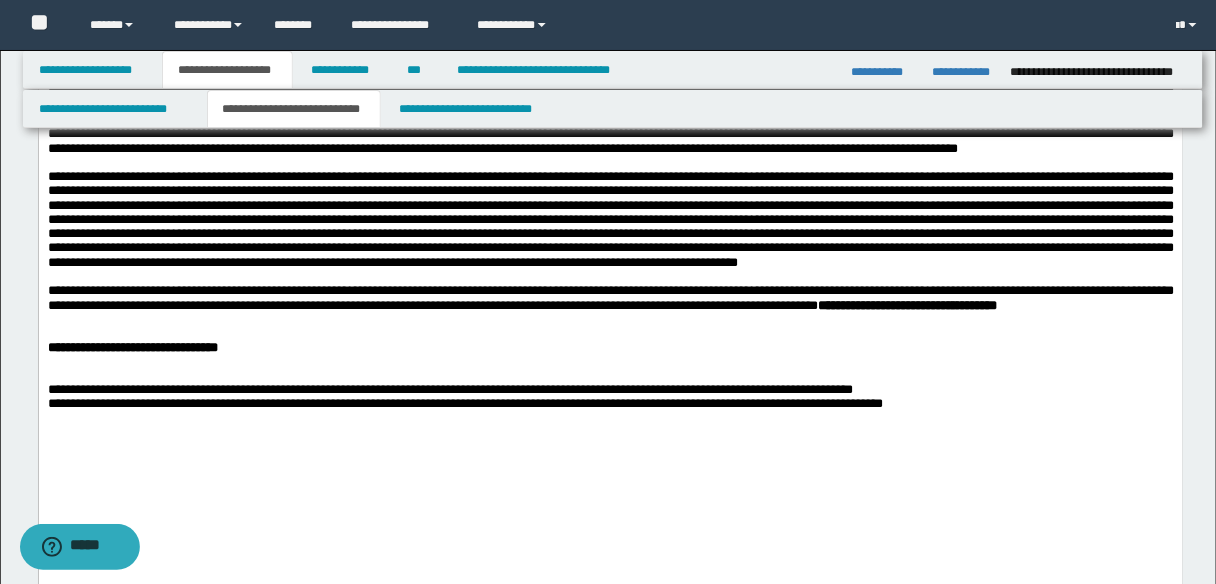 click on "**********" at bounding box center [610, 206] 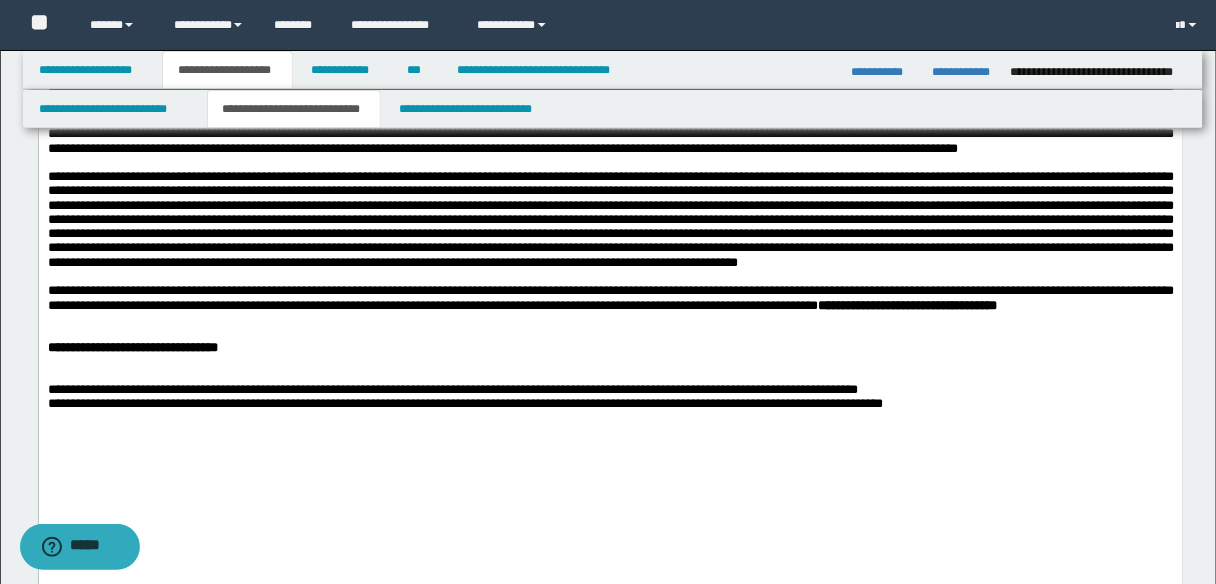 click on "**********" at bounding box center (464, 403) 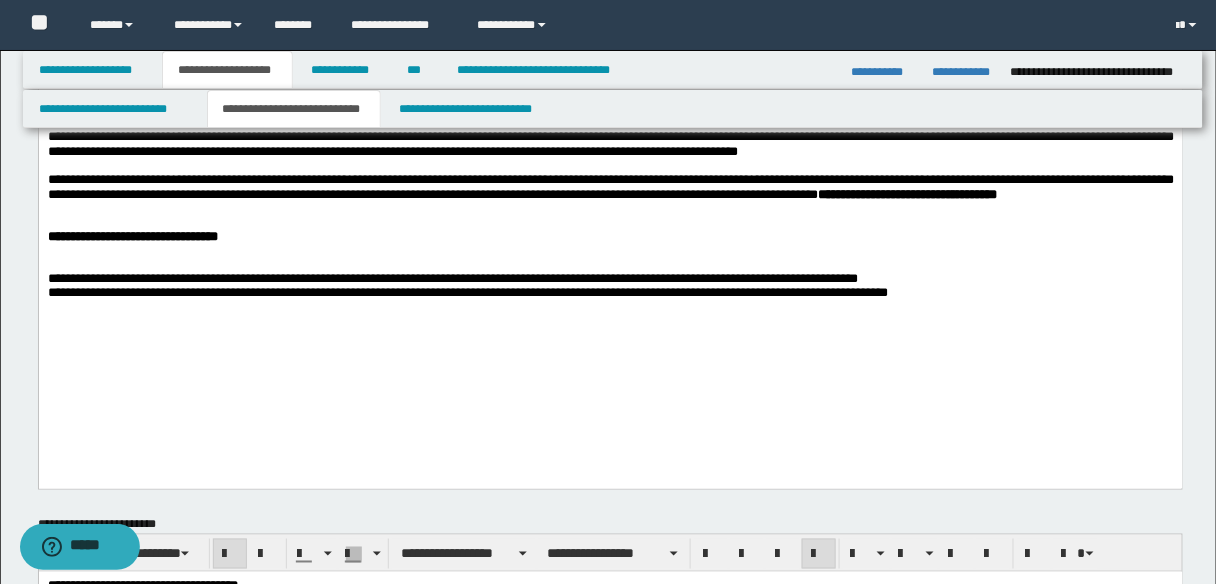 scroll, scrollTop: 542, scrollLeft: 0, axis: vertical 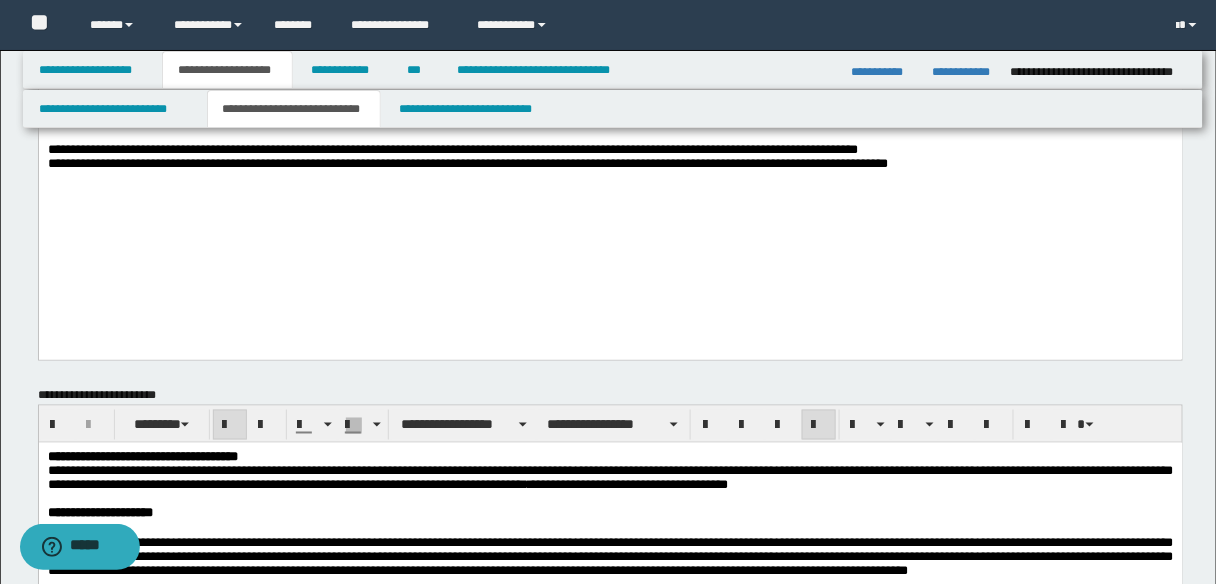 click on "**********" at bounding box center [610, 165] 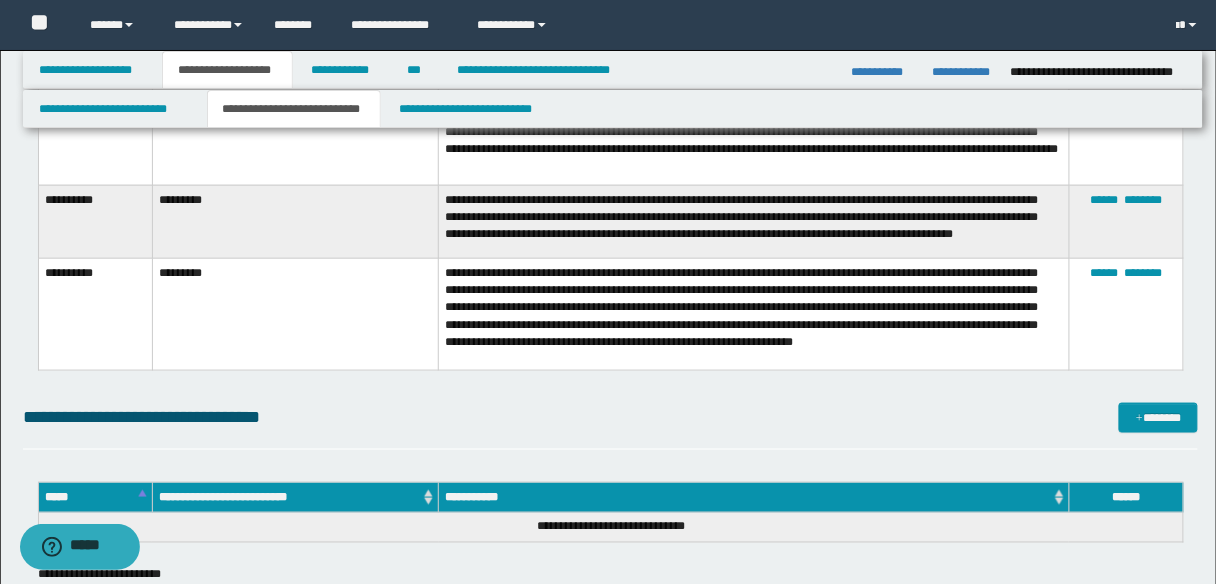 scroll, scrollTop: 4142, scrollLeft: 0, axis: vertical 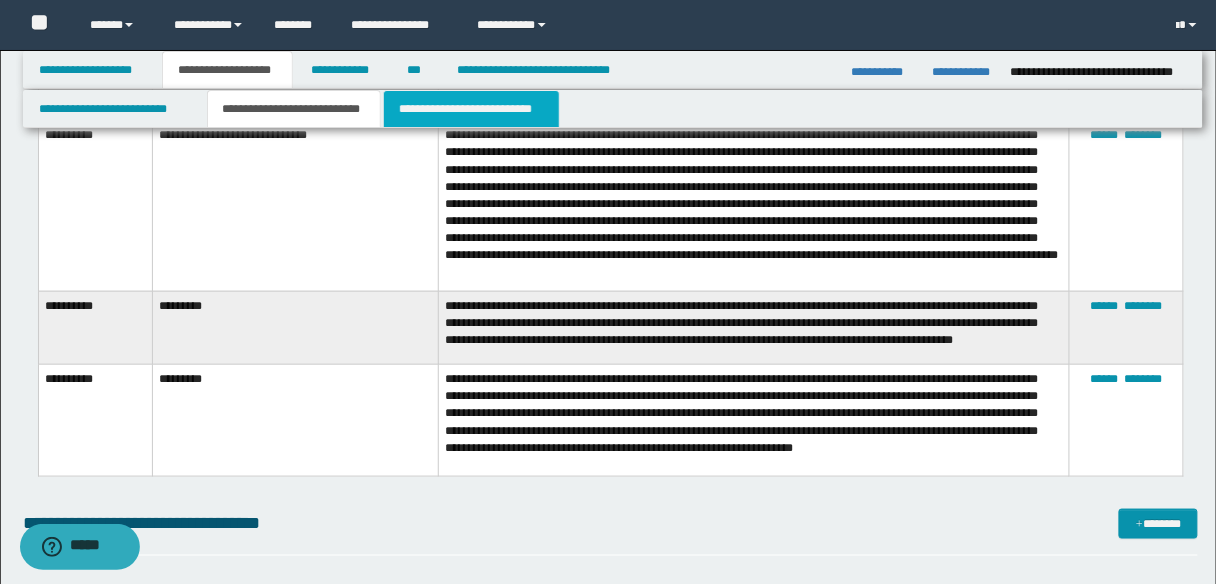 click on "**********" at bounding box center [471, 109] 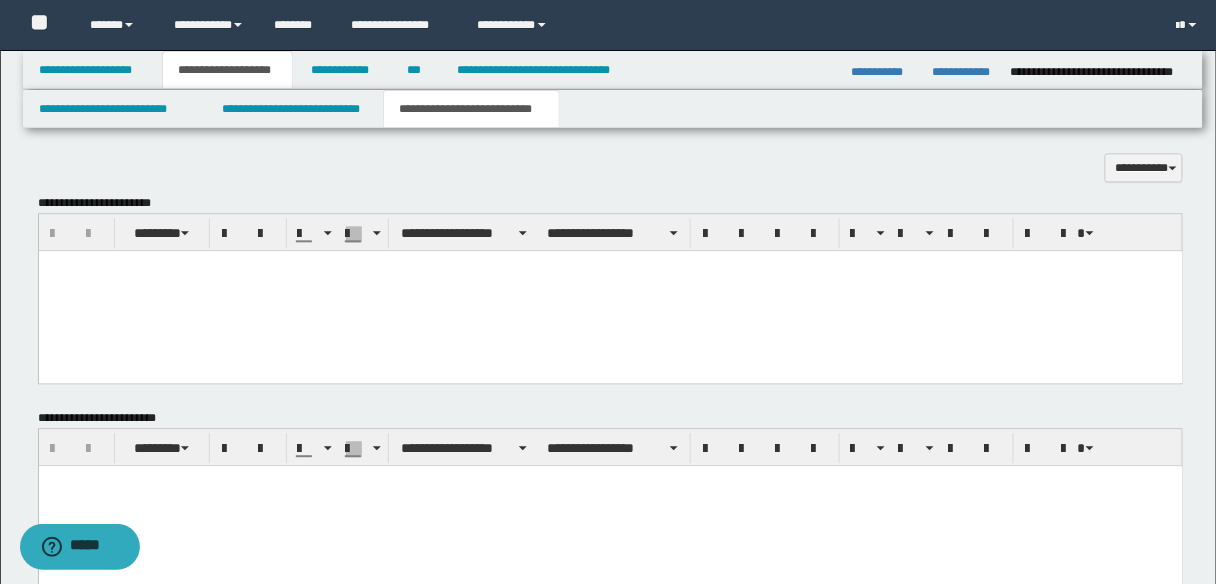 scroll, scrollTop: 1040, scrollLeft: 0, axis: vertical 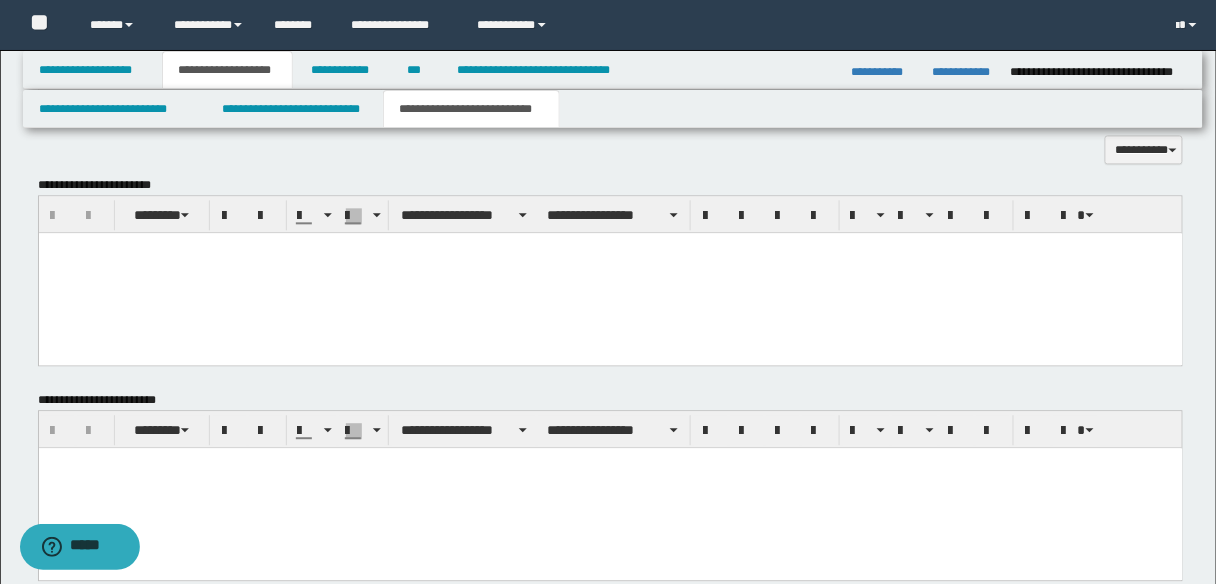 click at bounding box center (610, 488) 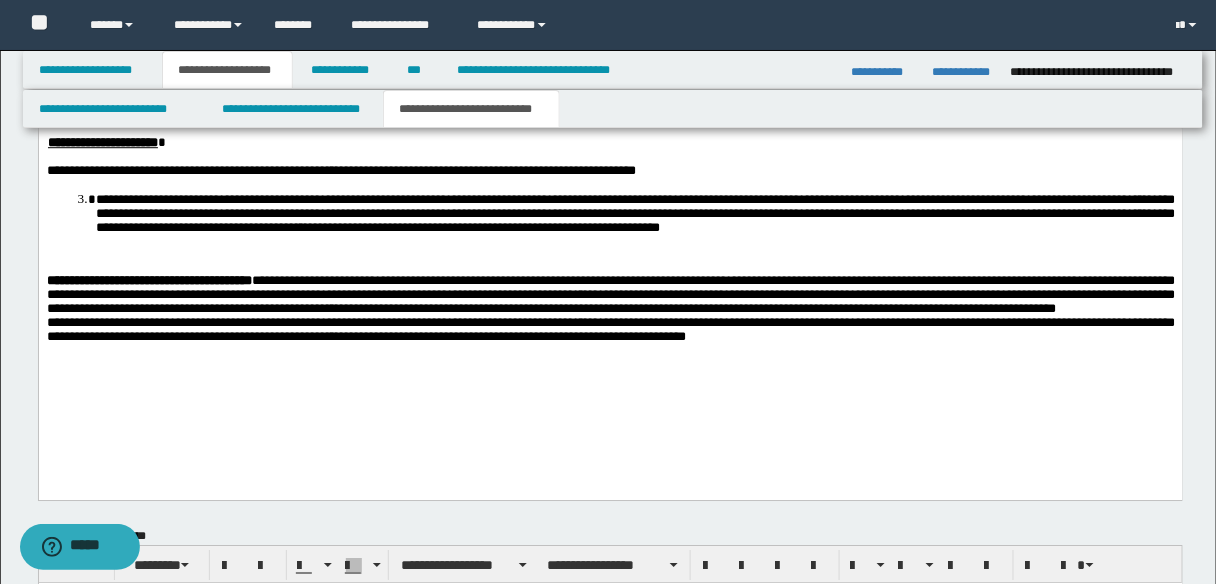 scroll, scrollTop: 1564, scrollLeft: 0, axis: vertical 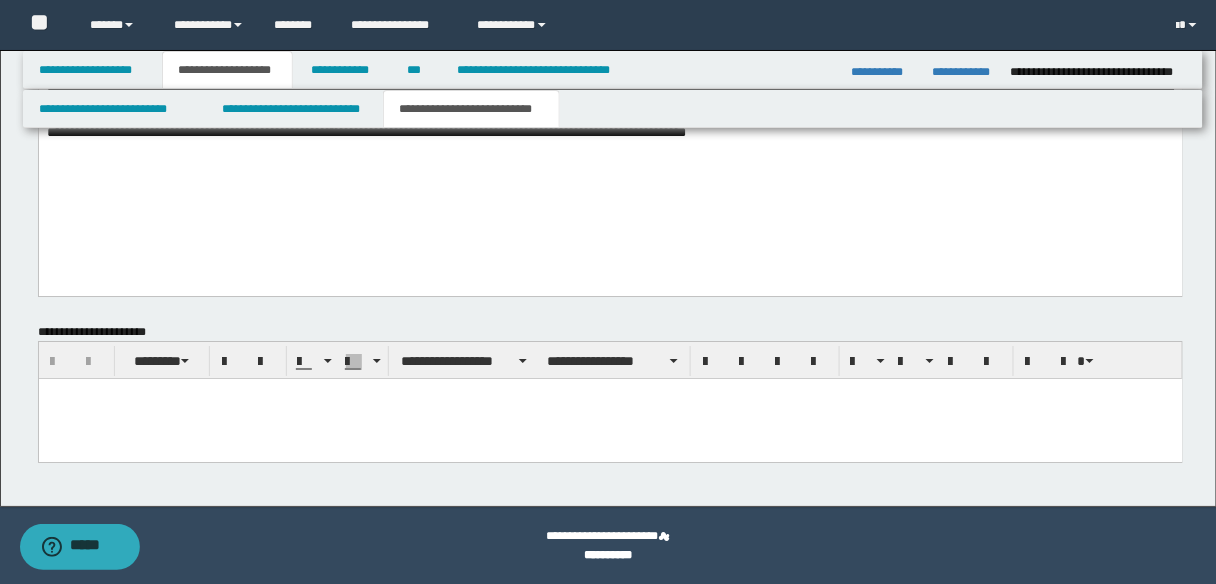 click at bounding box center [610, 419] 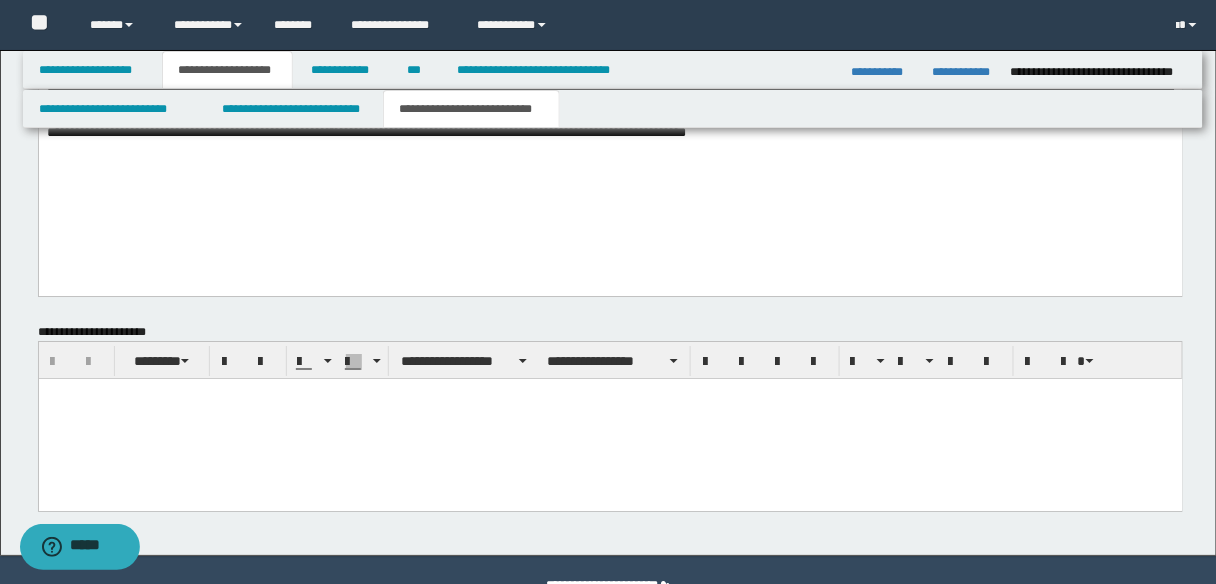 click at bounding box center (610, 394) 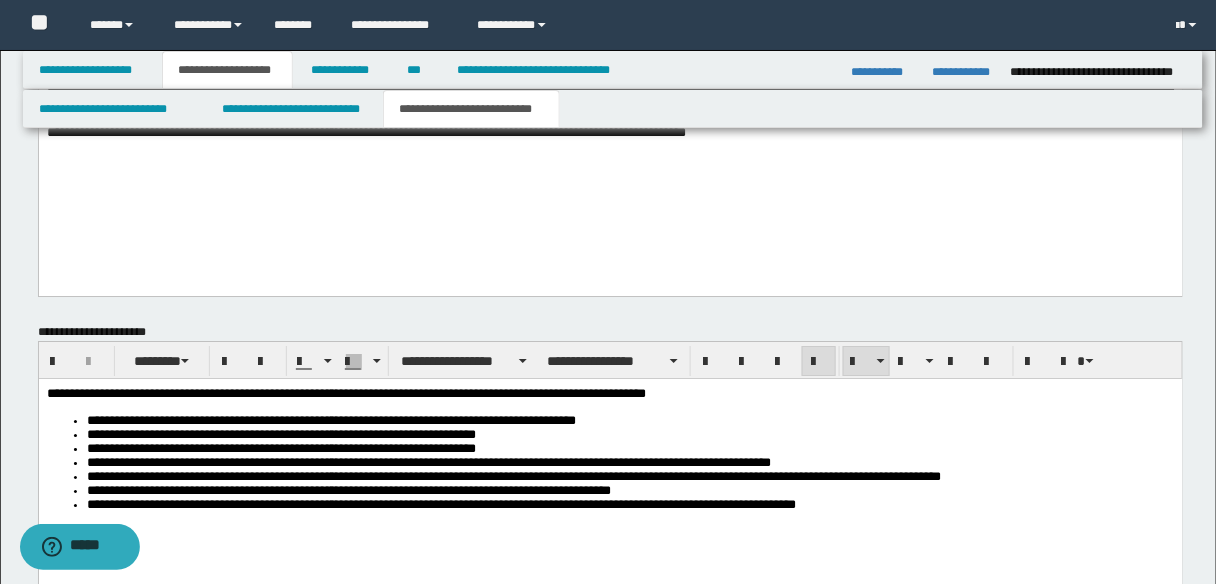 drag, startPoint x: 885, startPoint y: 520, endPoint x: 871, endPoint y: 523, distance: 14.3178215 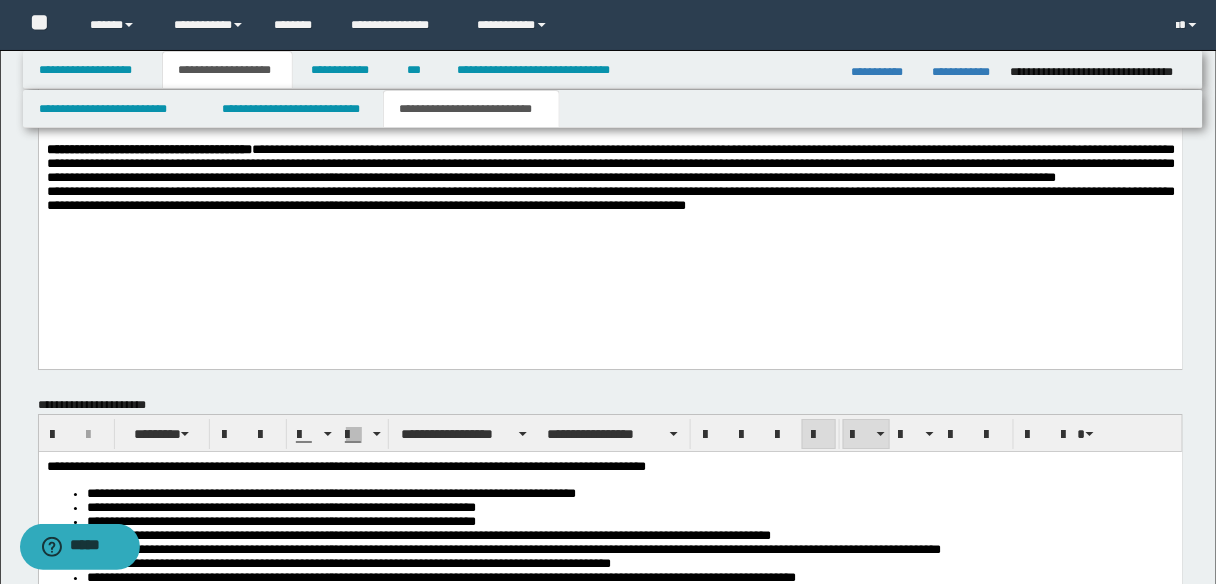 scroll, scrollTop: 1324, scrollLeft: 0, axis: vertical 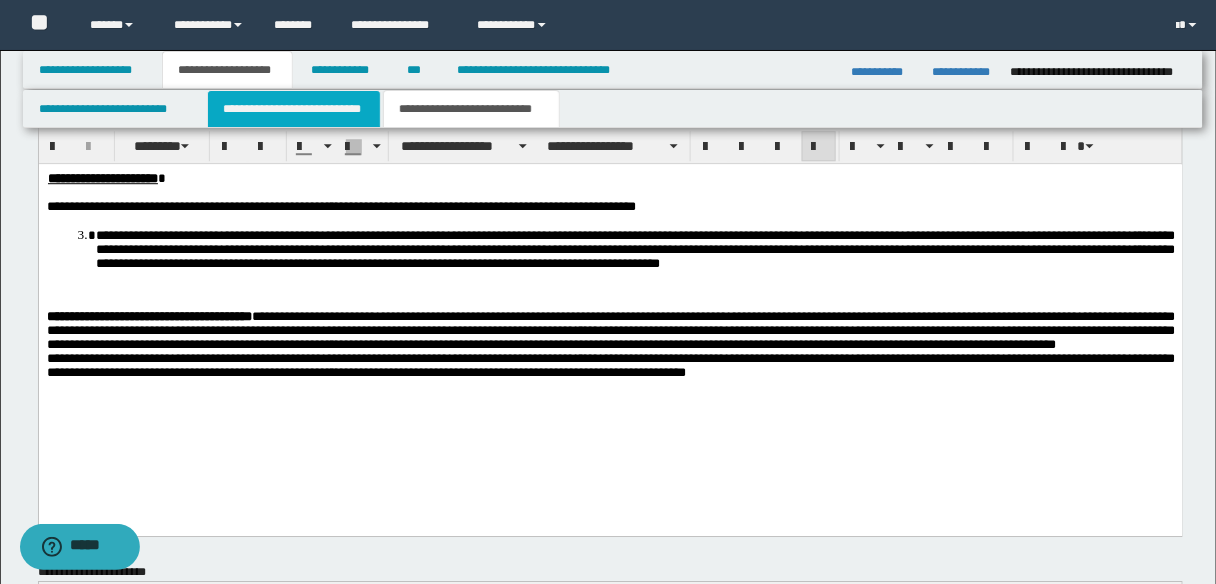 click on "**********" at bounding box center (294, 109) 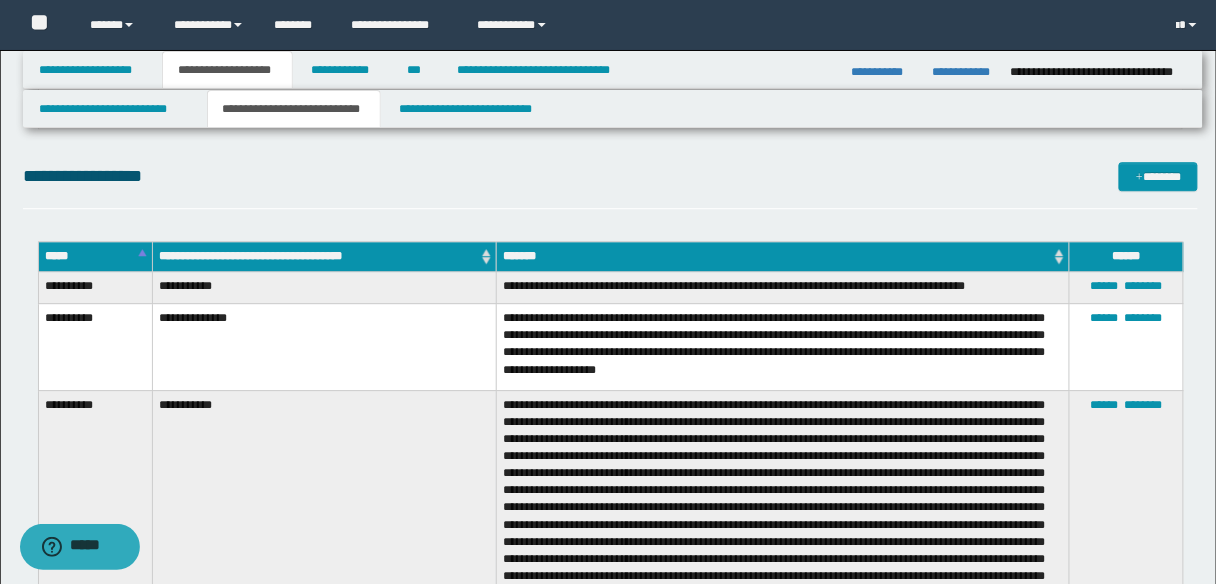 scroll, scrollTop: 1280, scrollLeft: 0, axis: vertical 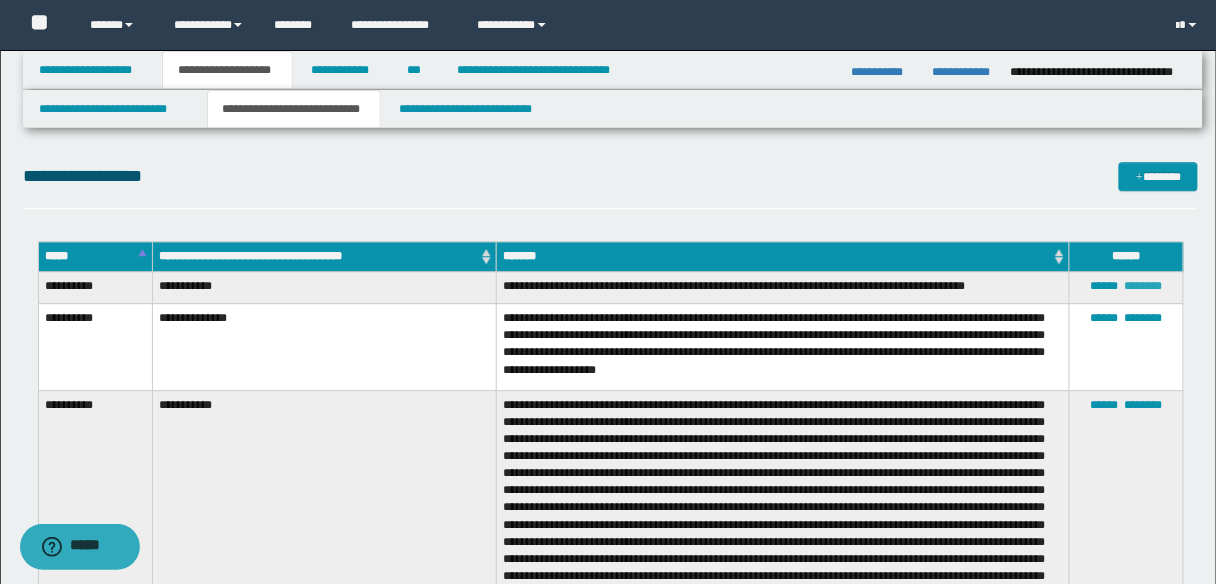 click on "********" at bounding box center [1144, 286] 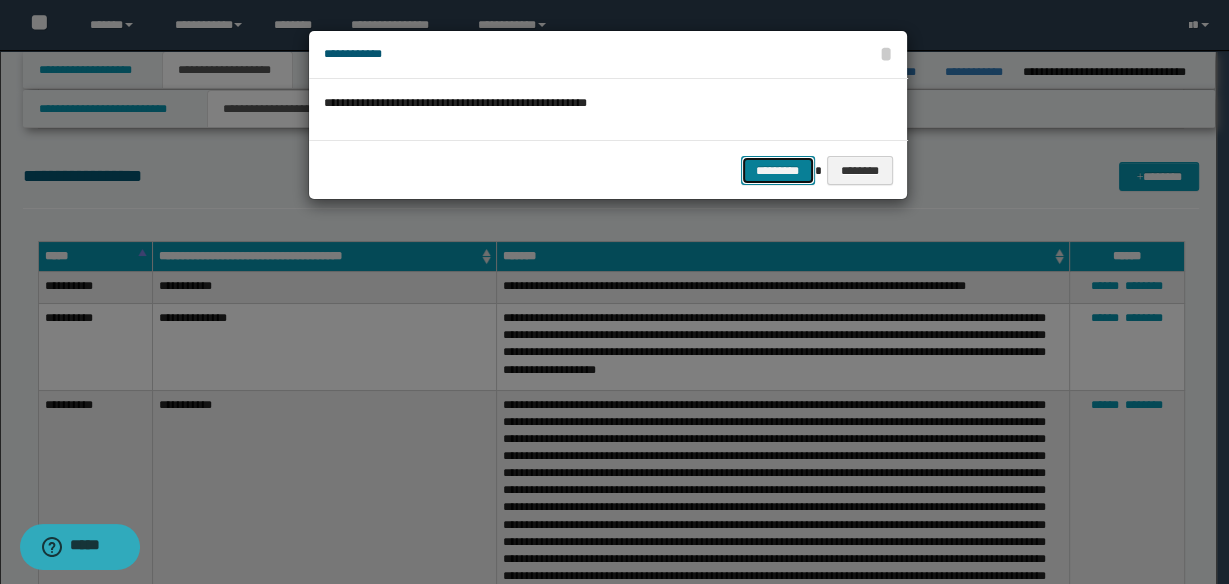 click on "*********" at bounding box center [778, 170] 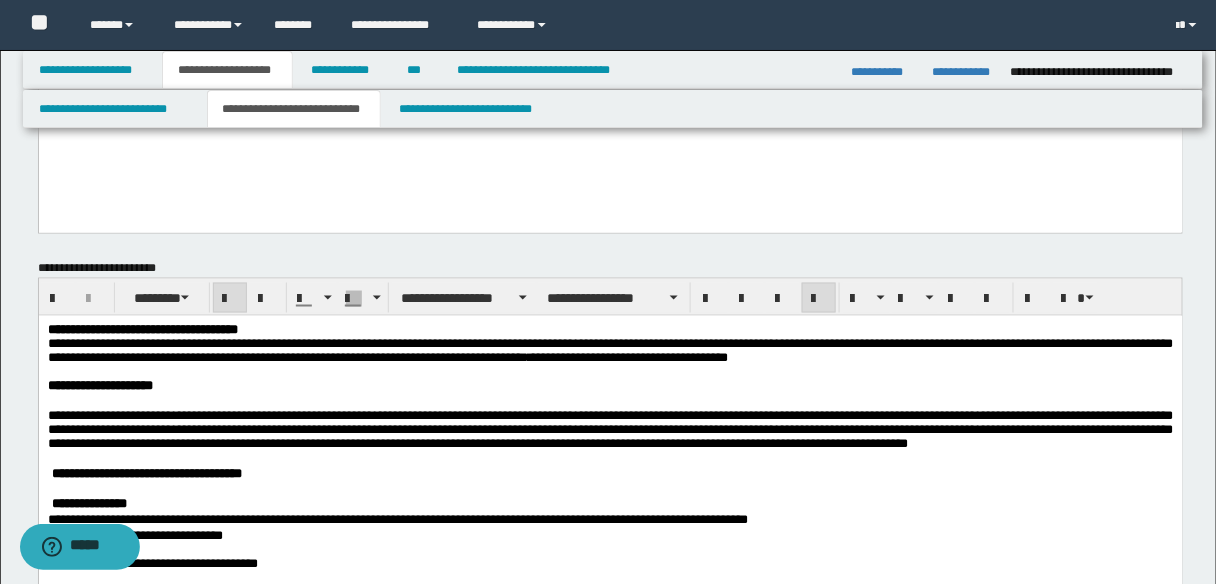 scroll, scrollTop: 880, scrollLeft: 0, axis: vertical 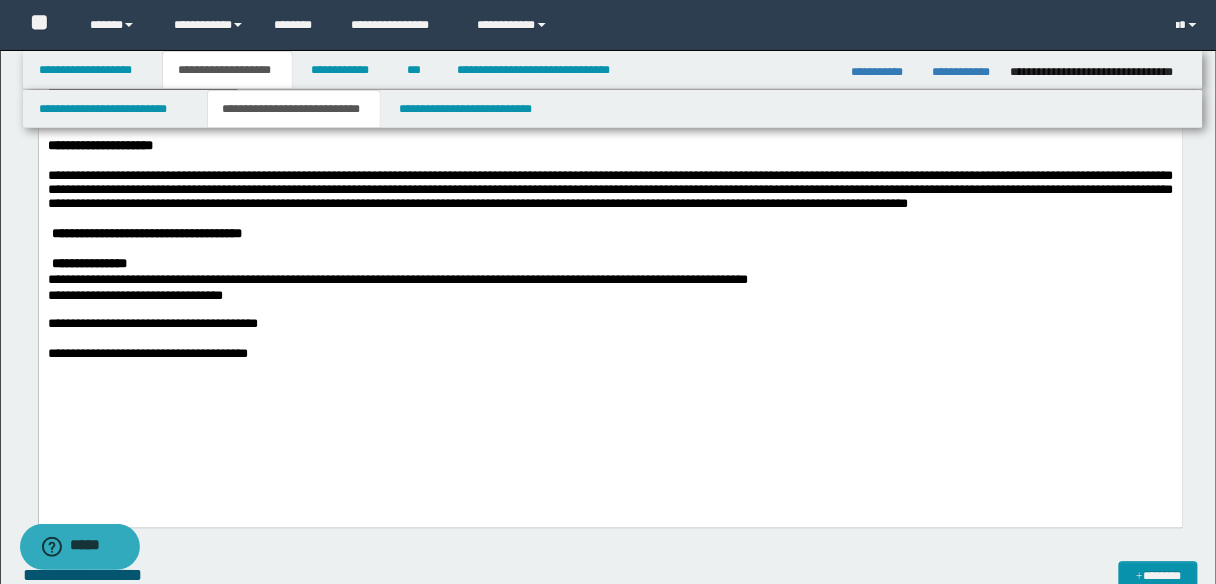 click on "**********" at bounding box center [610, 189] 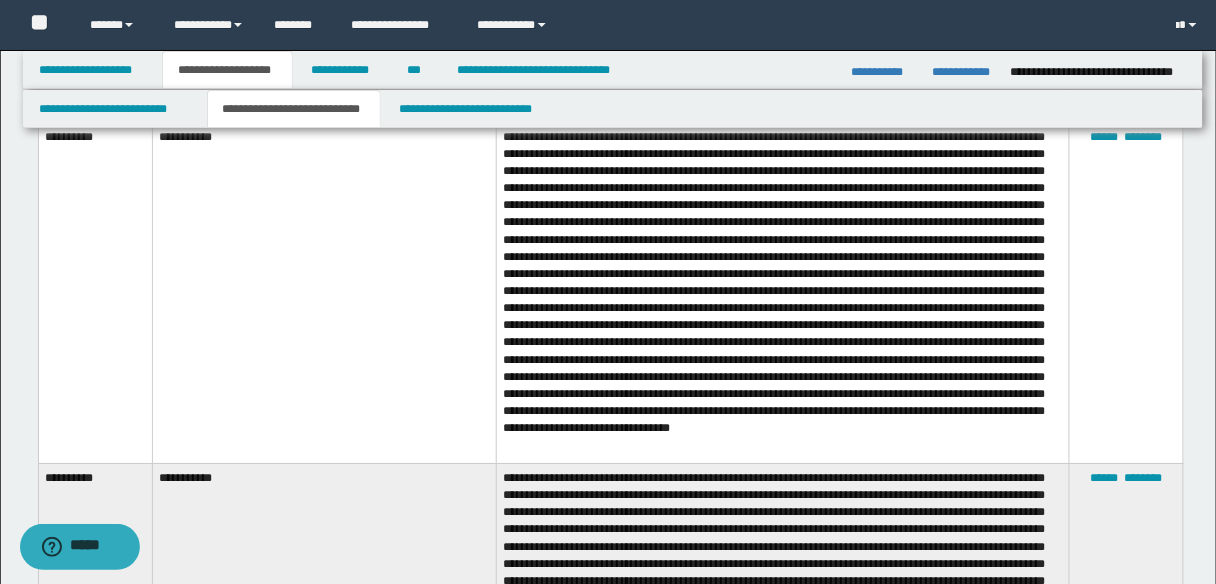 scroll, scrollTop: 1680, scrollLeft: 0, axis: vertical 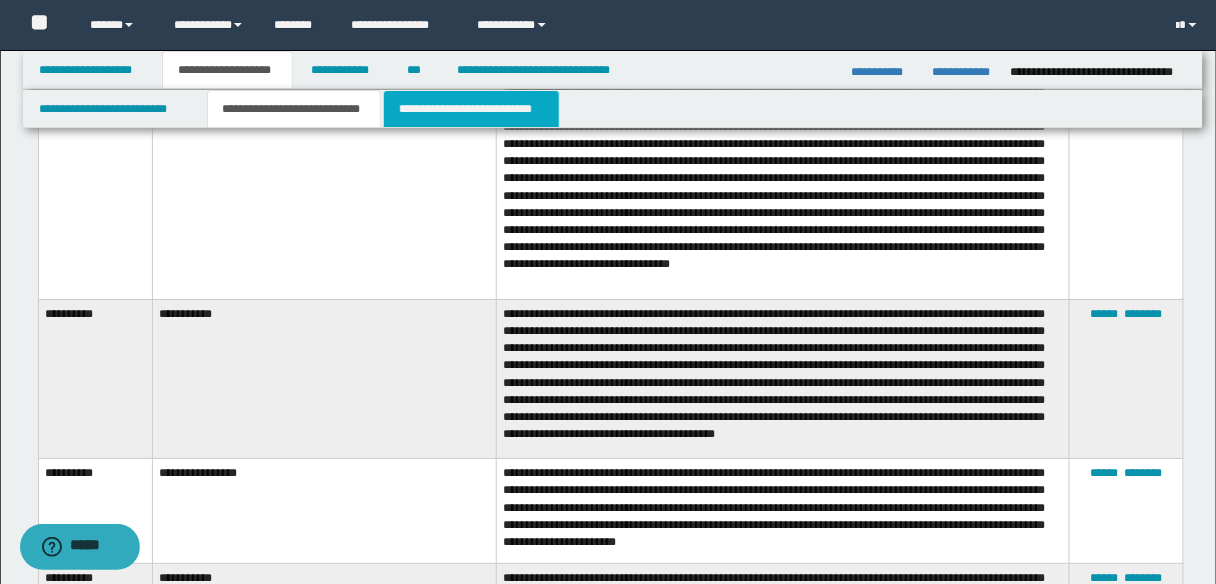 click on "**********" at bounding box center [471, 109] 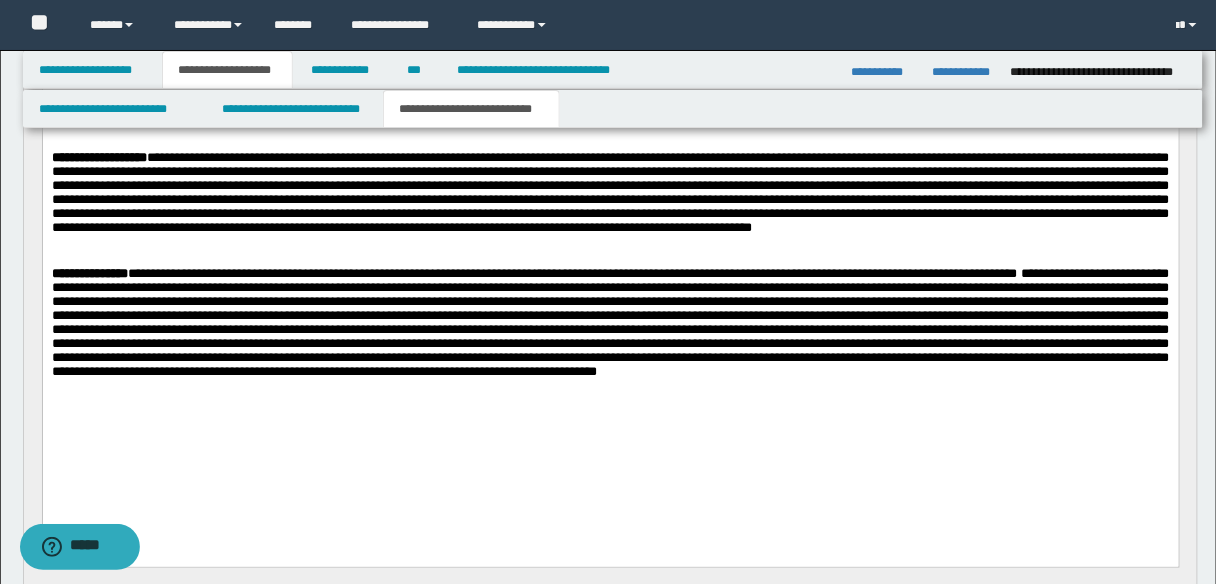 scroll, scrollTop: 364, scrollLeft: 0, axis: vertical 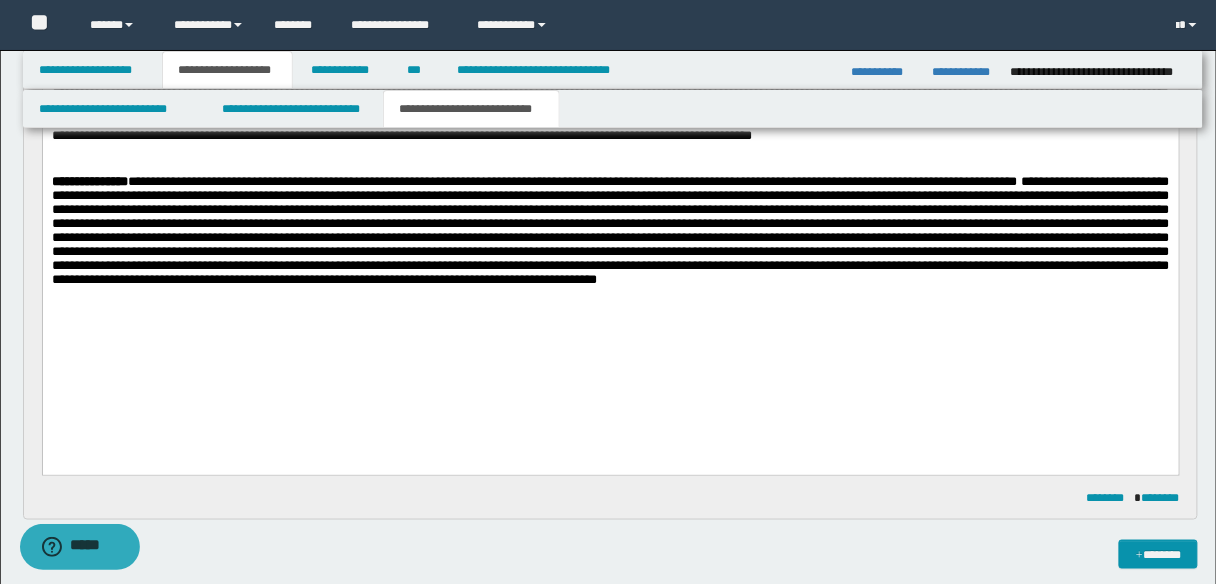 click at bounding box center (610, 100) 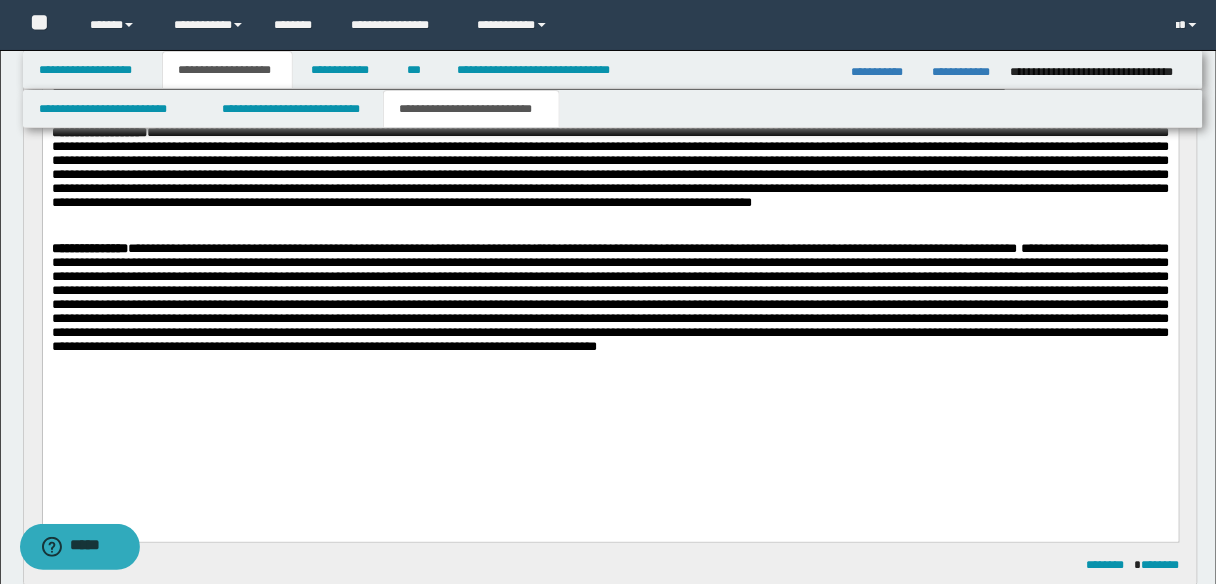 scroll, scrollTop: 204, scrollLeft: 0, axis: vertical 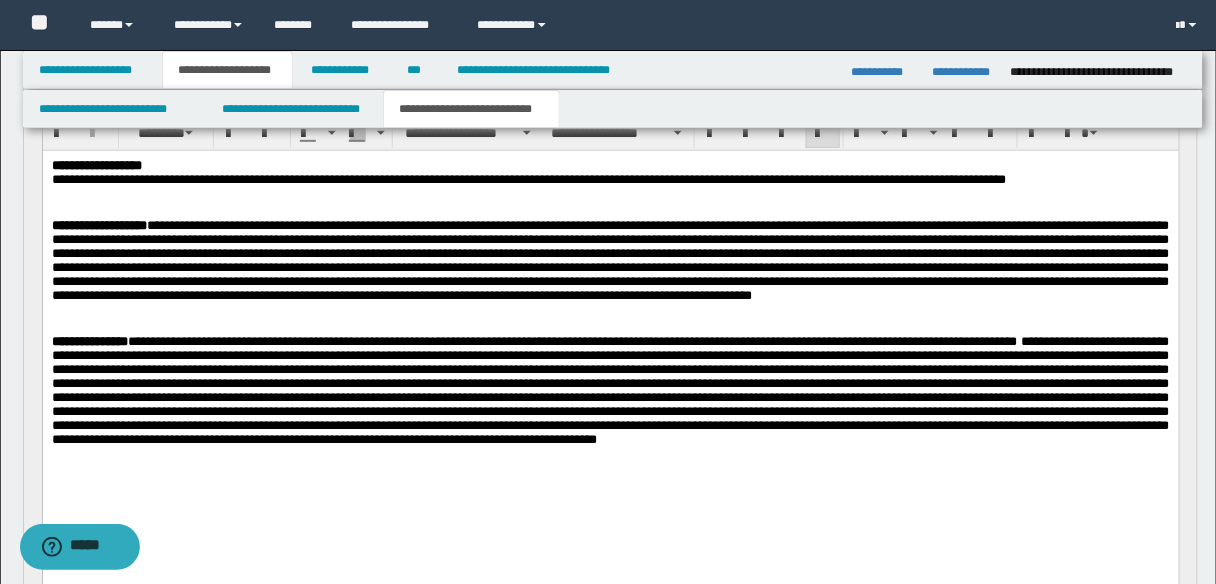 click at bounding box center [610, 259] 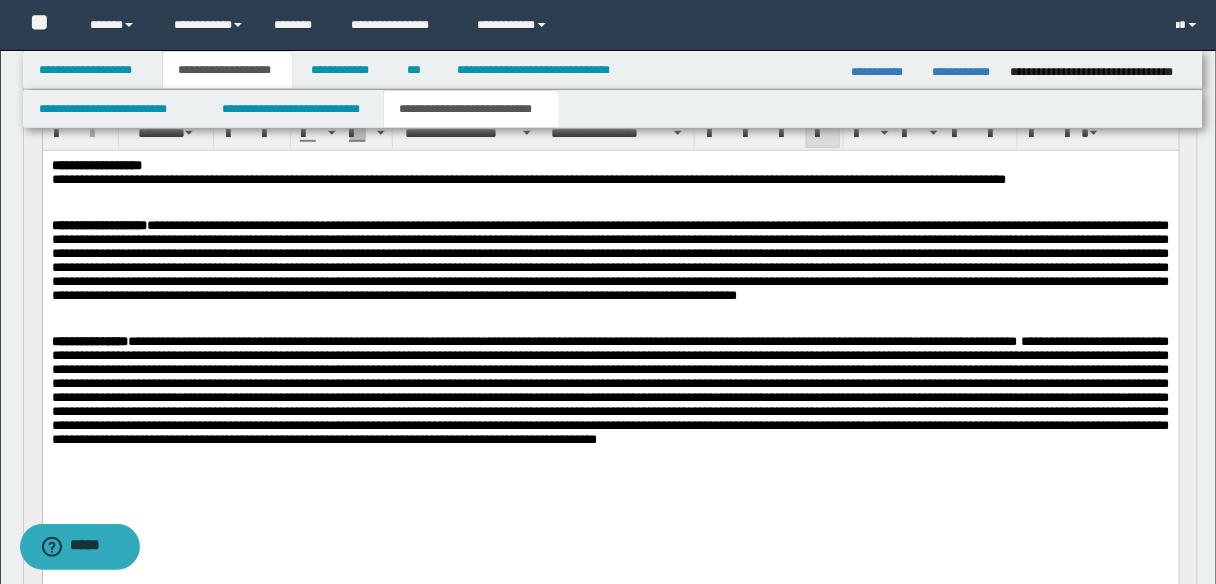 click at bounding box center (610, 259) 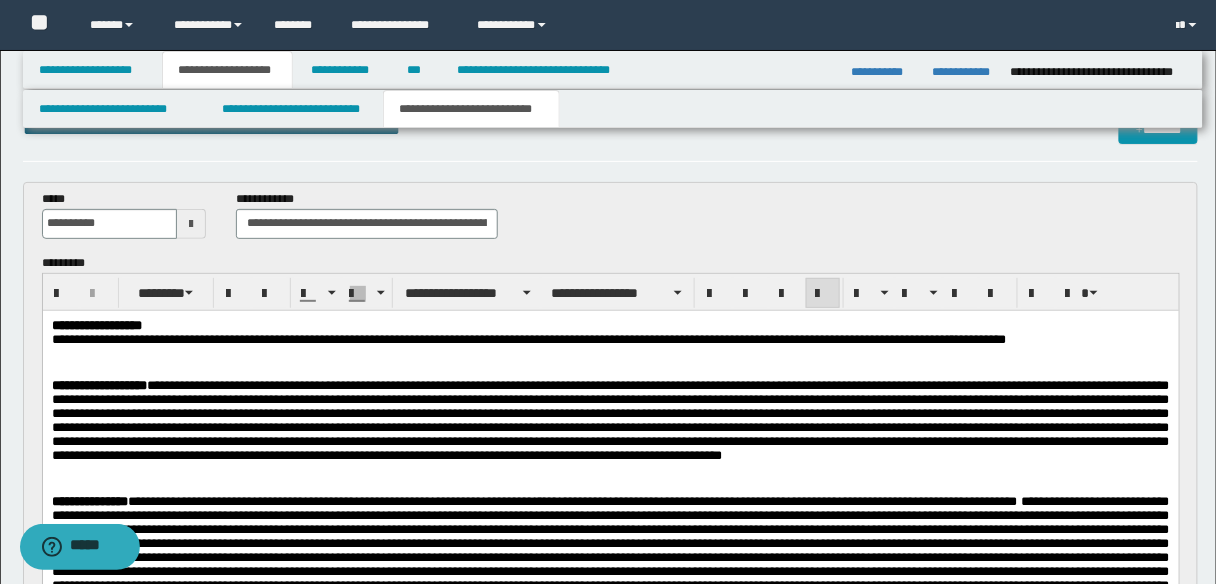 scroll, scrollTop: 284, scrollLeft: 0, axis: vertical 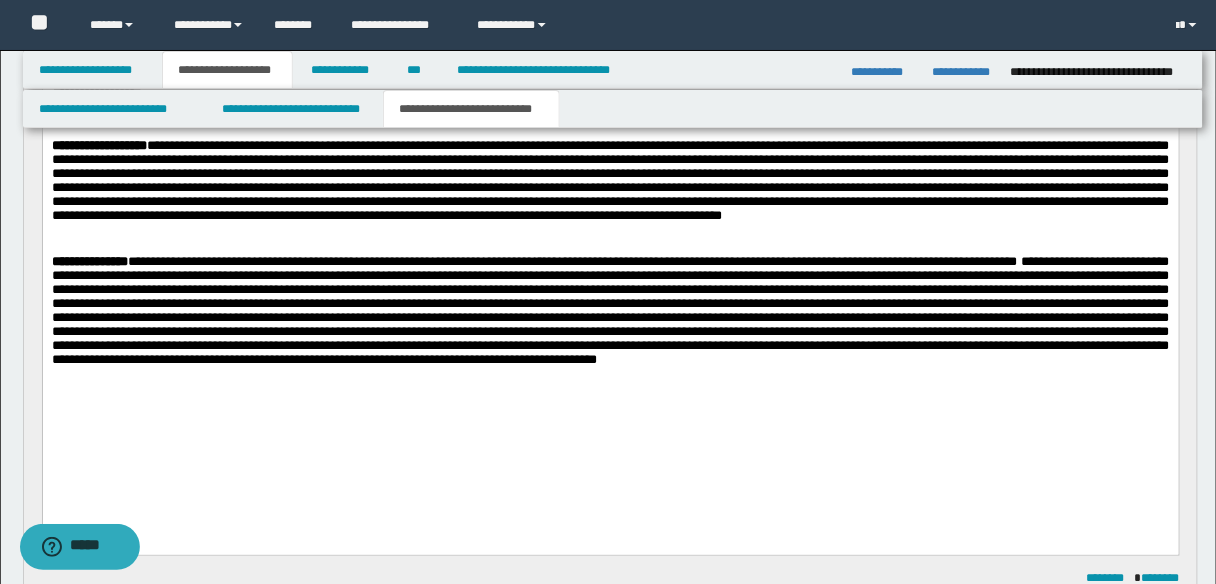 click on "**********" at bounding box center [610, 180] 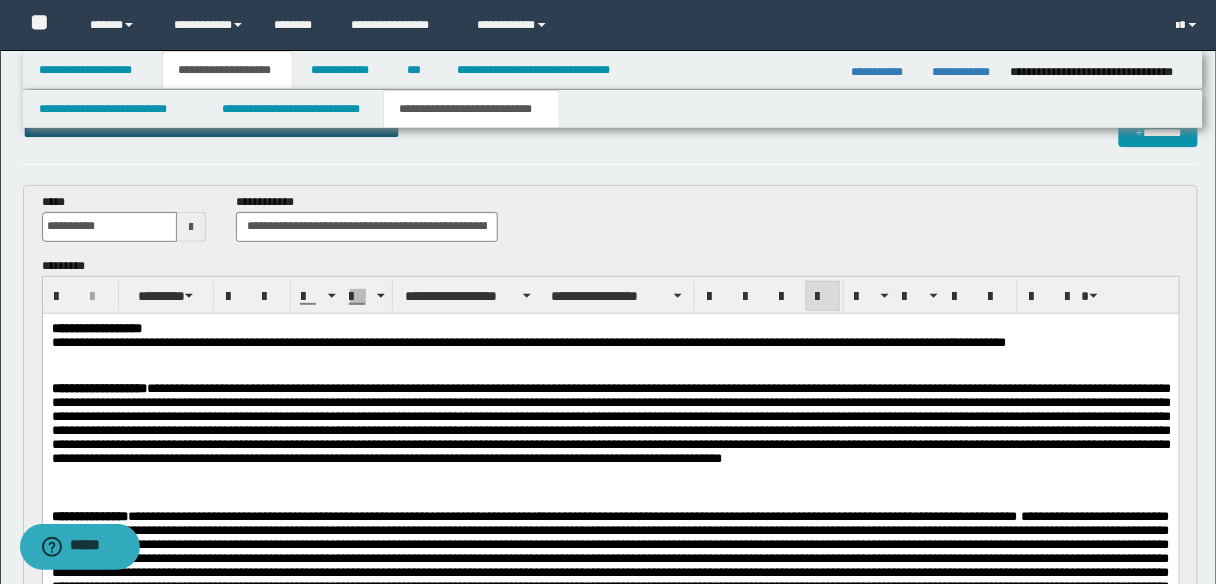 scroll, scrollTop: 0, scrollLeft: 0, axis: both 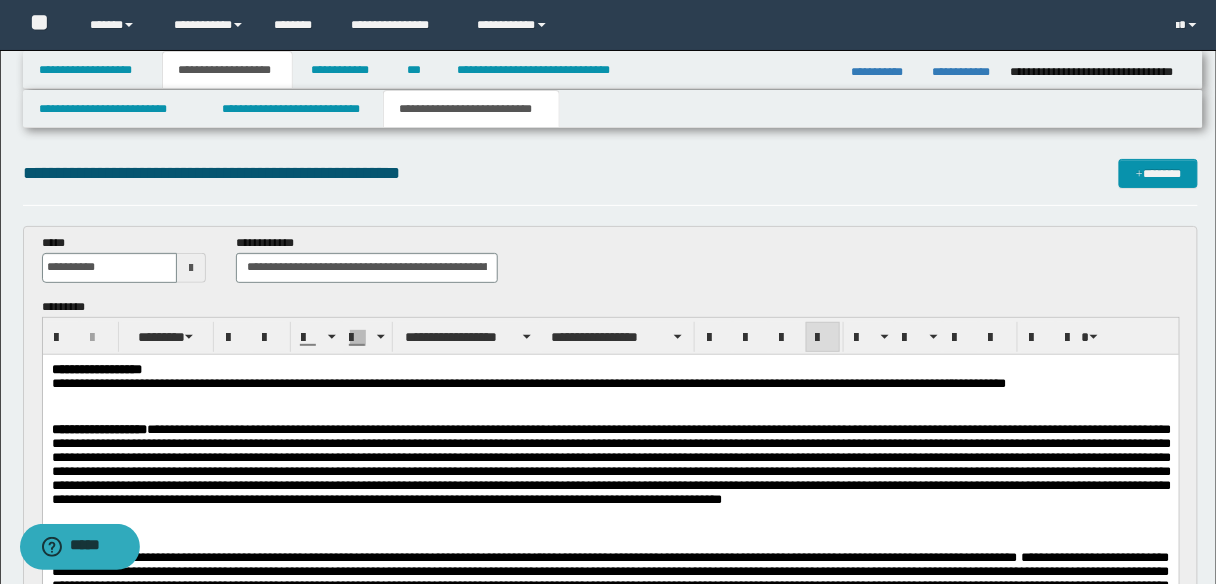 click on "**********" at bounding box center [610, 384] 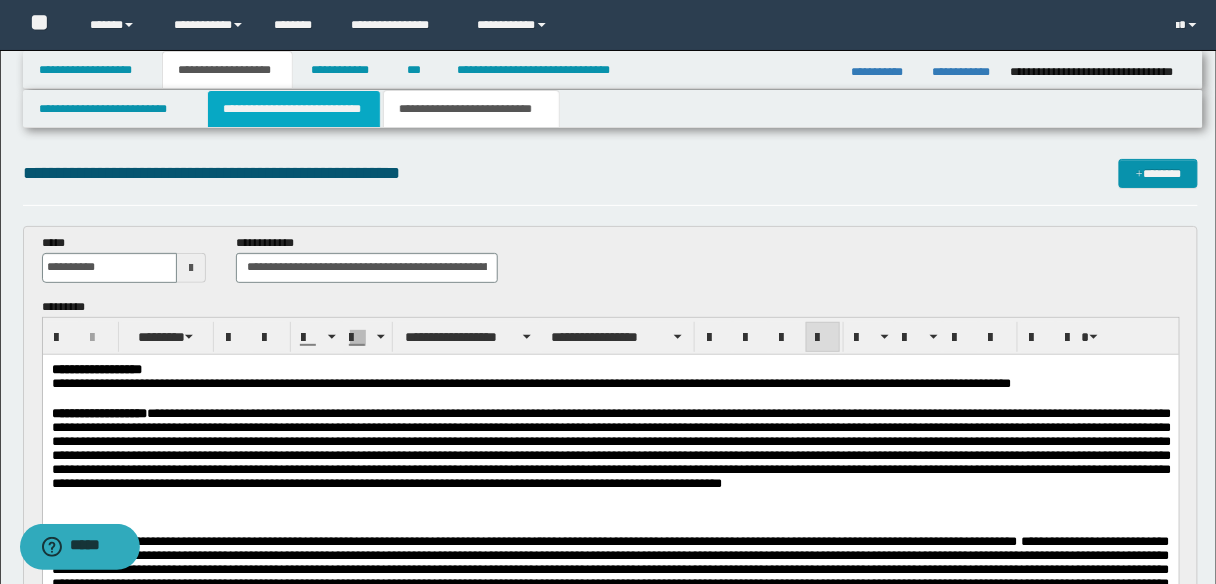 click on "**********" at bounding box center [294, 109] 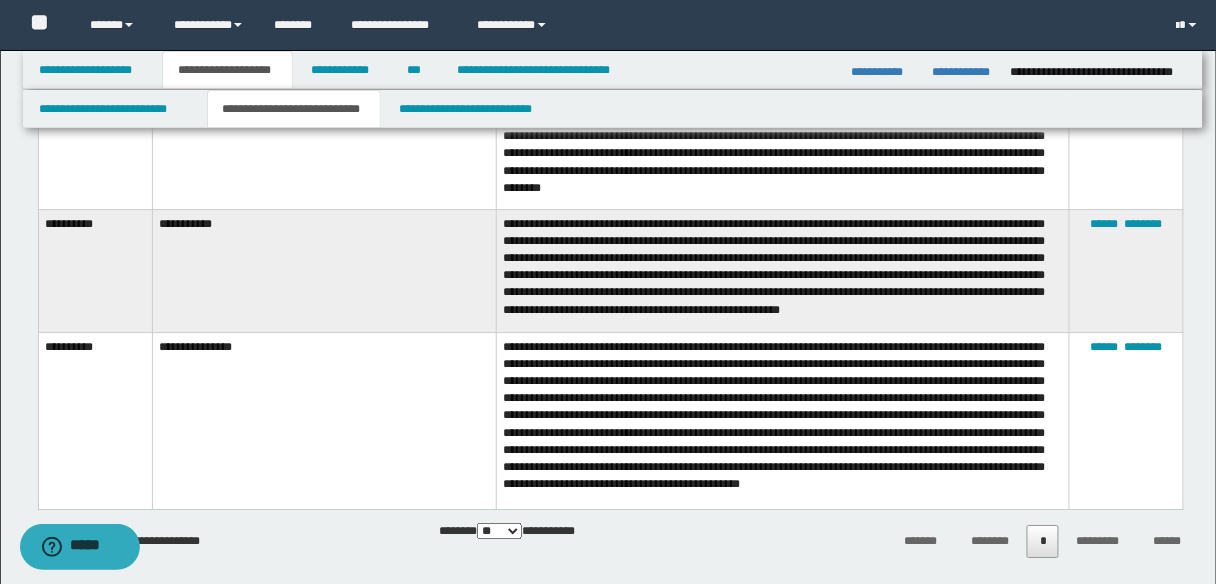 scroll, scrollTop: 3347, scrollLeft: 0, axis: vertical 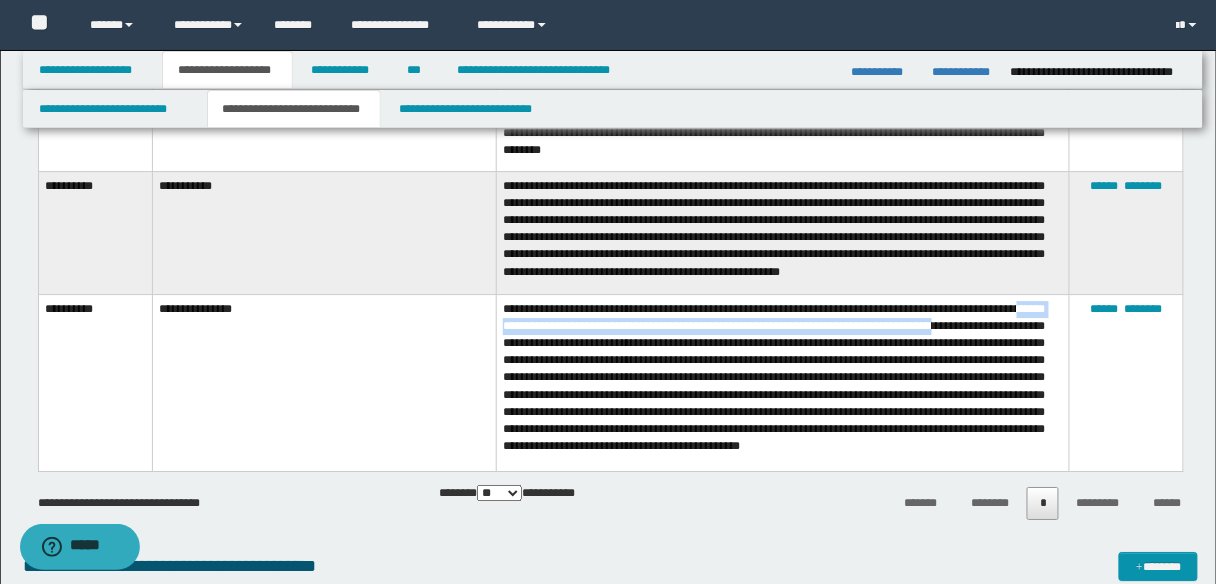 drag, startPoint x: 570, startPoint y: 320, endPoint x: 581, endPoint y: 336, distance: 19.416489 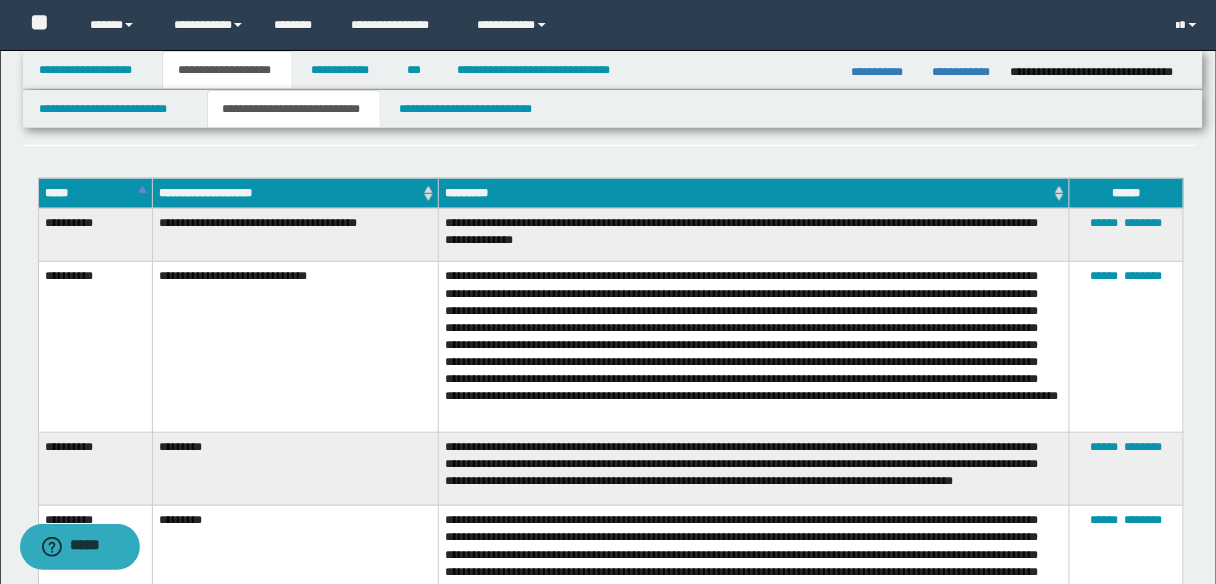 scroll, scrollTop: 4067, scrollLeft: 0, axis: vertical 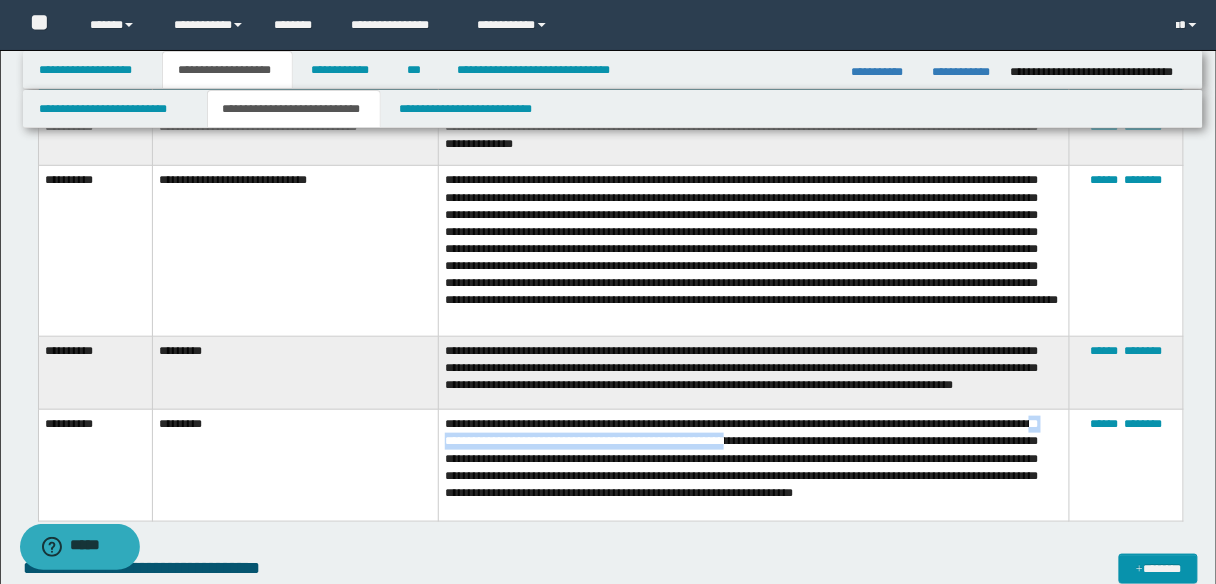 drag, startPoint x: 587, startPoint y: 437, endPoint x: 893, endPoint y: 437, distance: 306 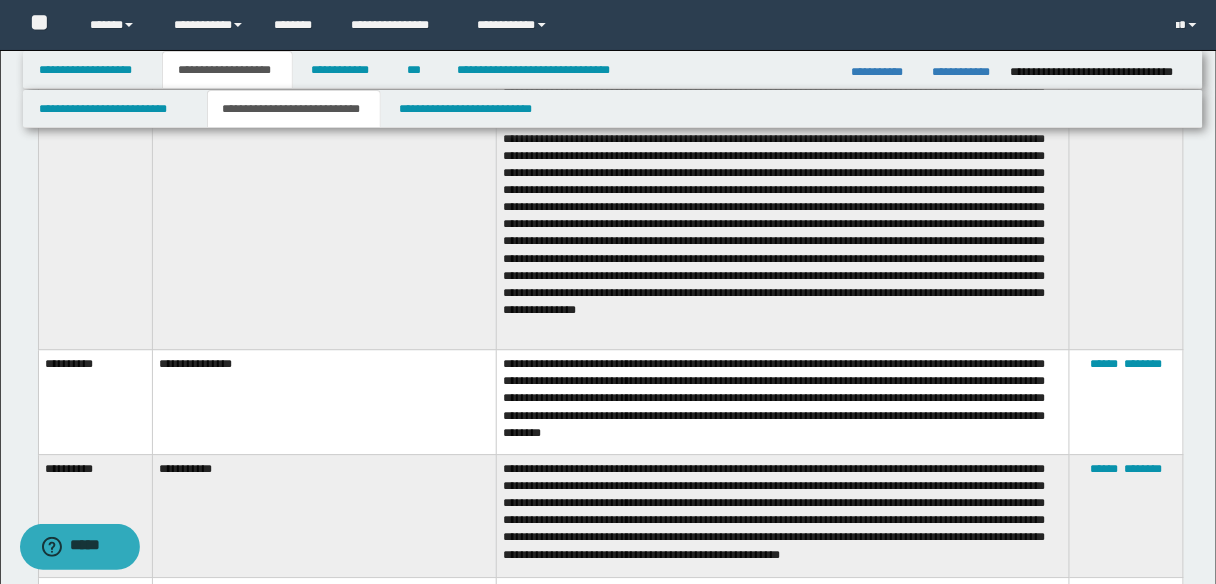 scroll, scrollTop: 3027, scrollLeft: 0, axis: vertical 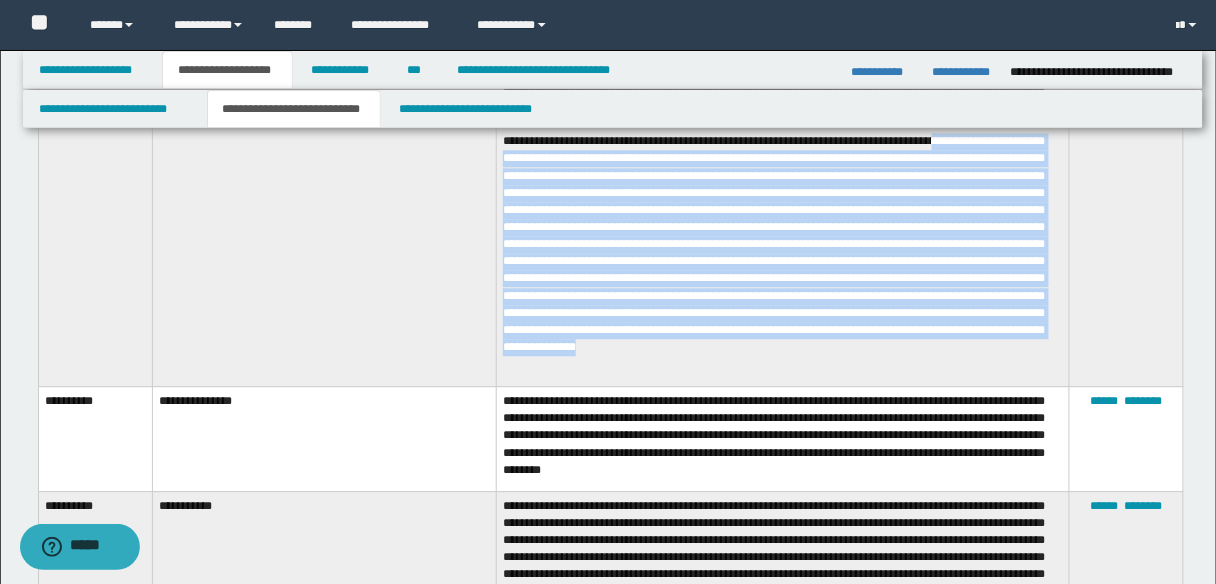 drag, startPoint x: 824, startPoint y: 171, endPoint x: 1007, endPoint y: 371, distance: 271.08853 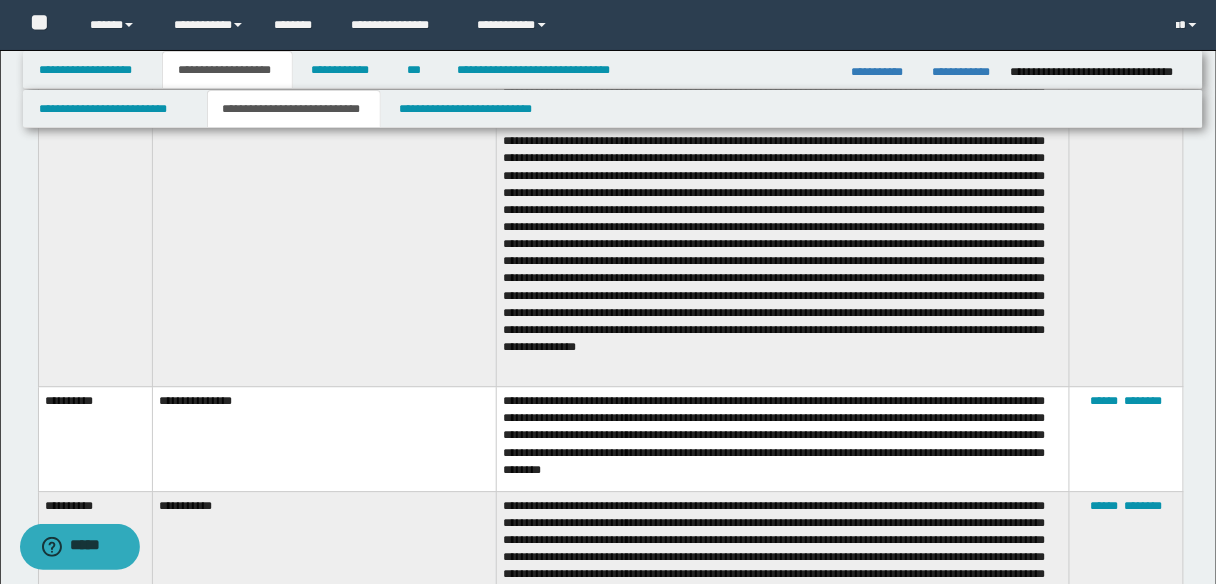 click at bounding box center (782, 180) 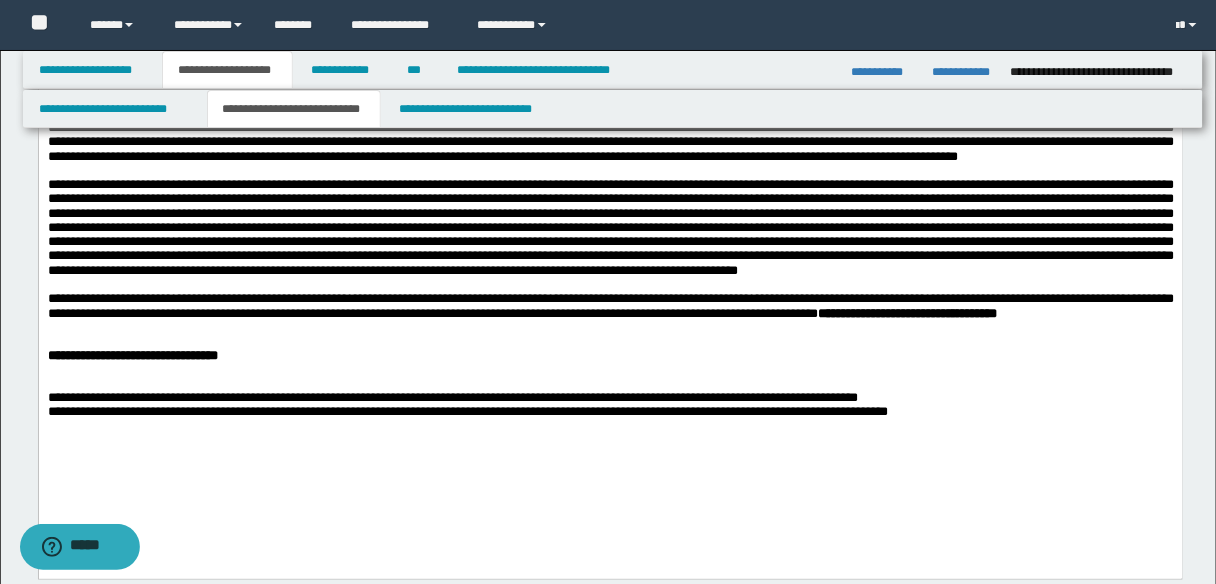 scroll, scrollTop: 387, scrollLeft: 0, axis: vertical 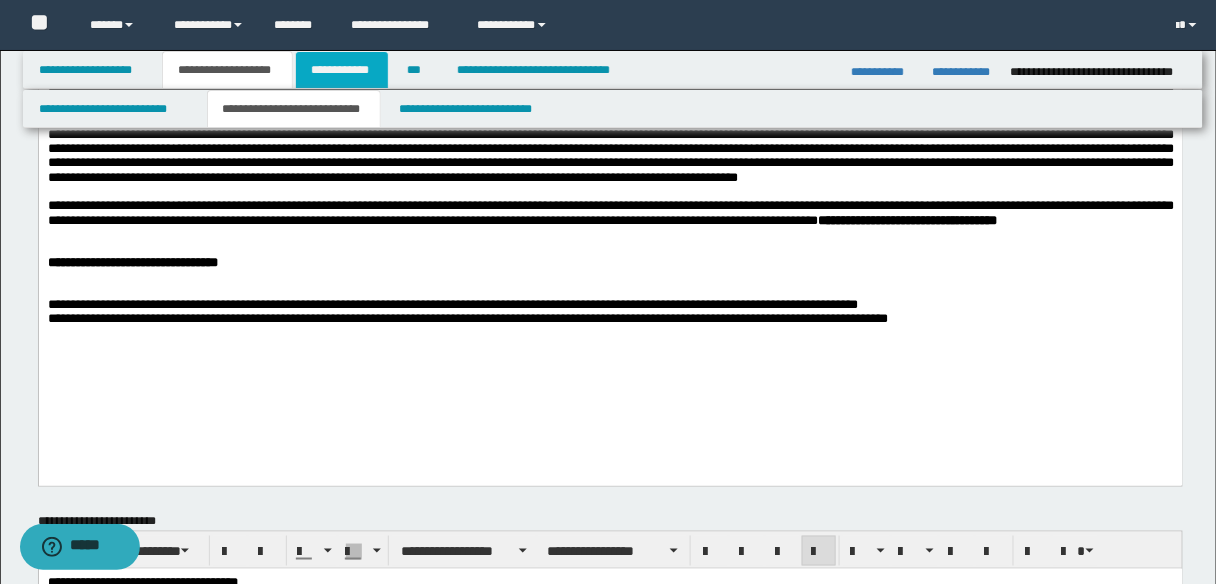 click on "**********" at bounding box center [342, 70] 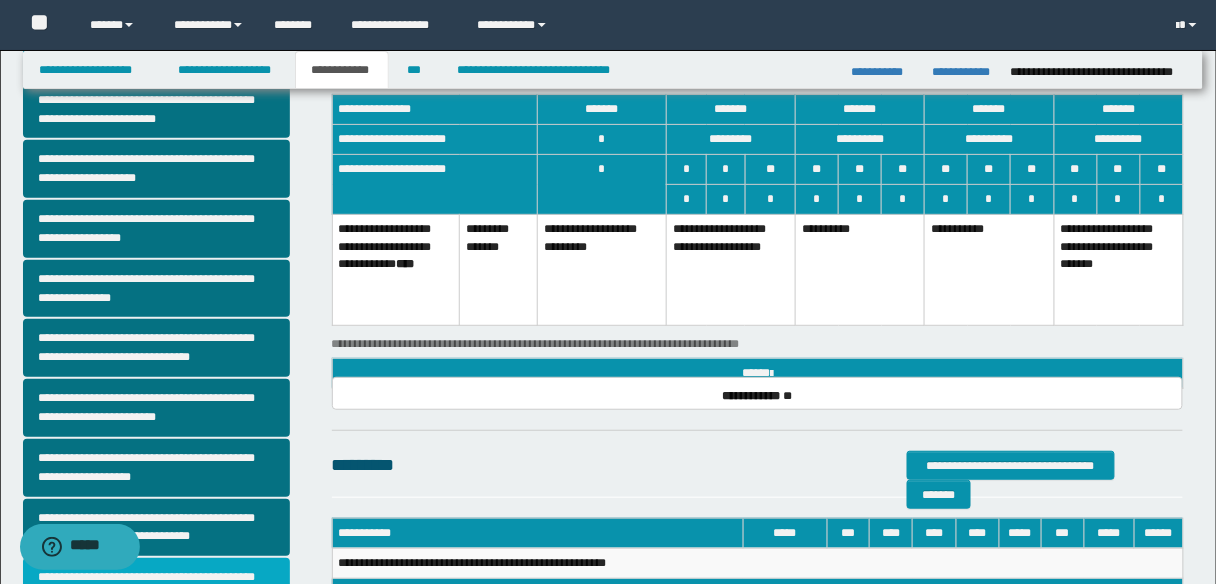 scroll, scrollTop: 80, scrollLeft: 0, axis: vertical 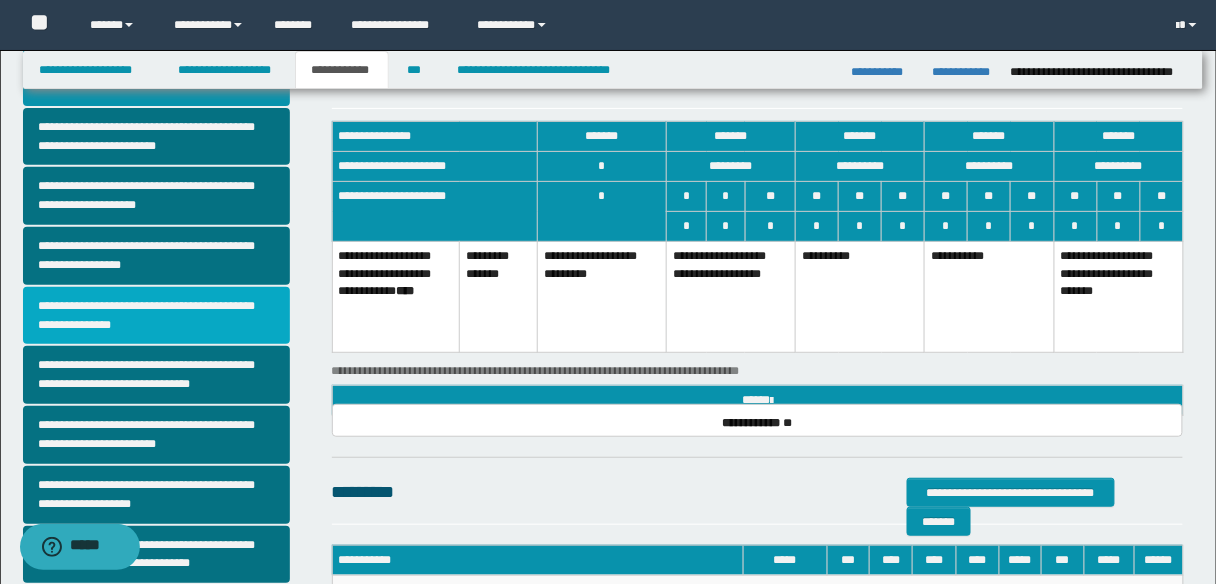 click on "**********" at bounding box center (156, 316) 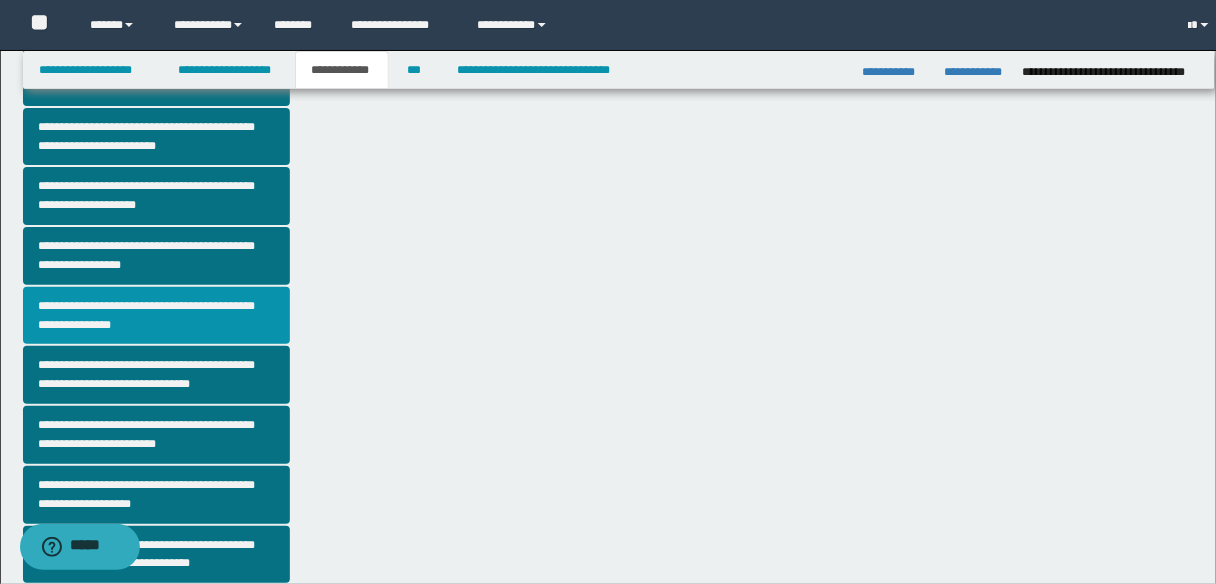 scroll, scrollTop: 0, scrollLeft: 0, axis: both 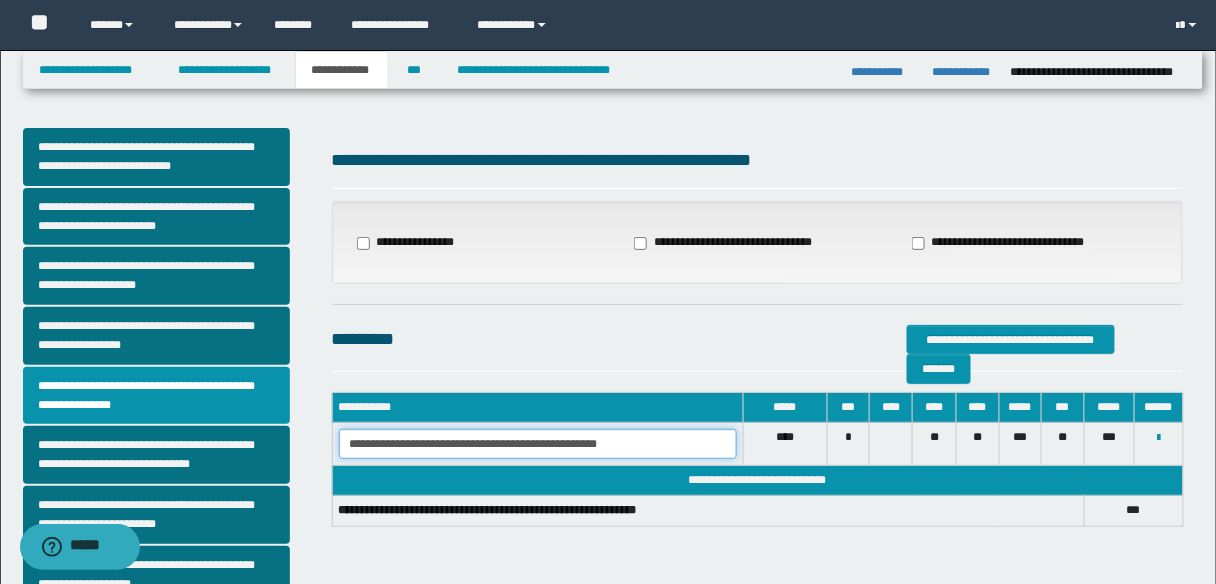drag, startPoint x: 621, startPoint y: 444, endPoint x: 412, endPoint y: 436, distance: 209.15306 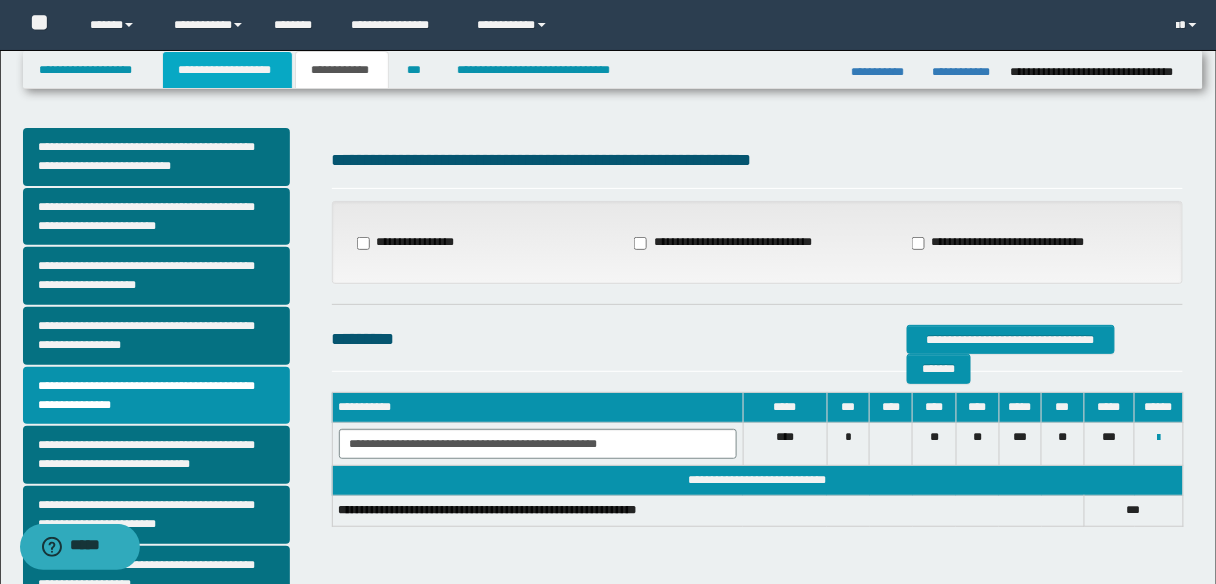 click on "**********" at bounding box center [227, 70] 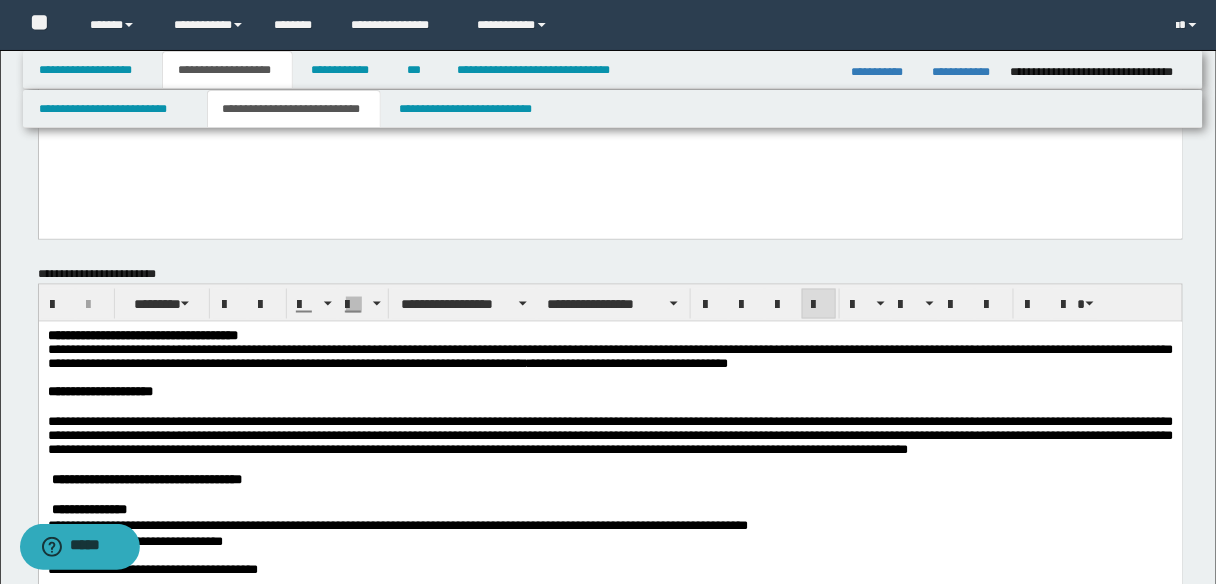 scroll, scrollTop: 720, scrollLeft: 0, axis: vertical 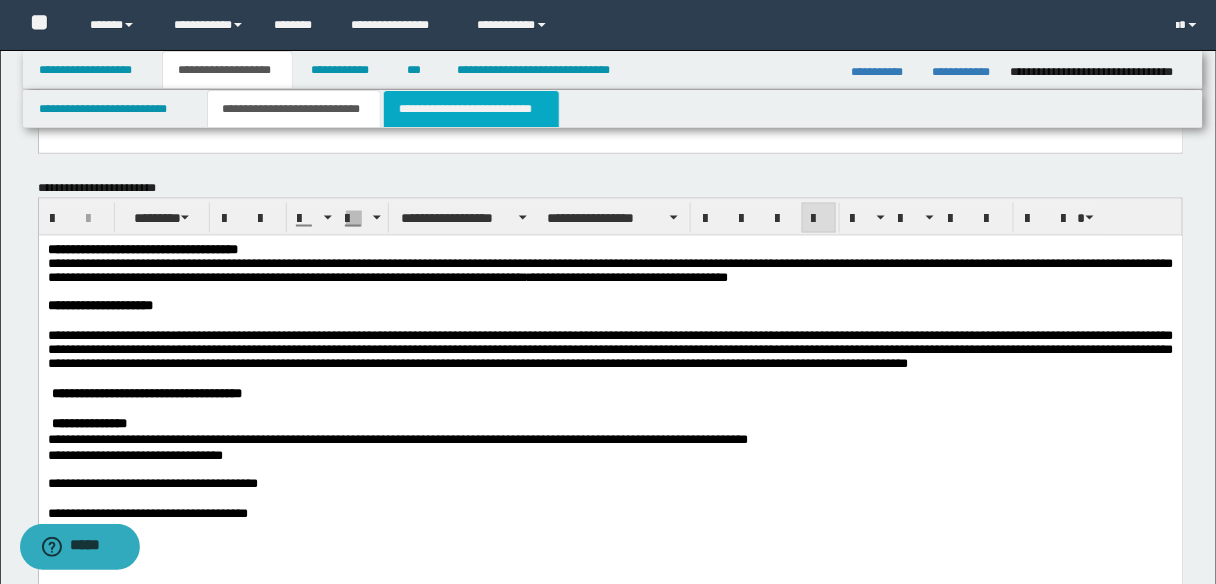 click on "**********" at bounding box center (471, 109) 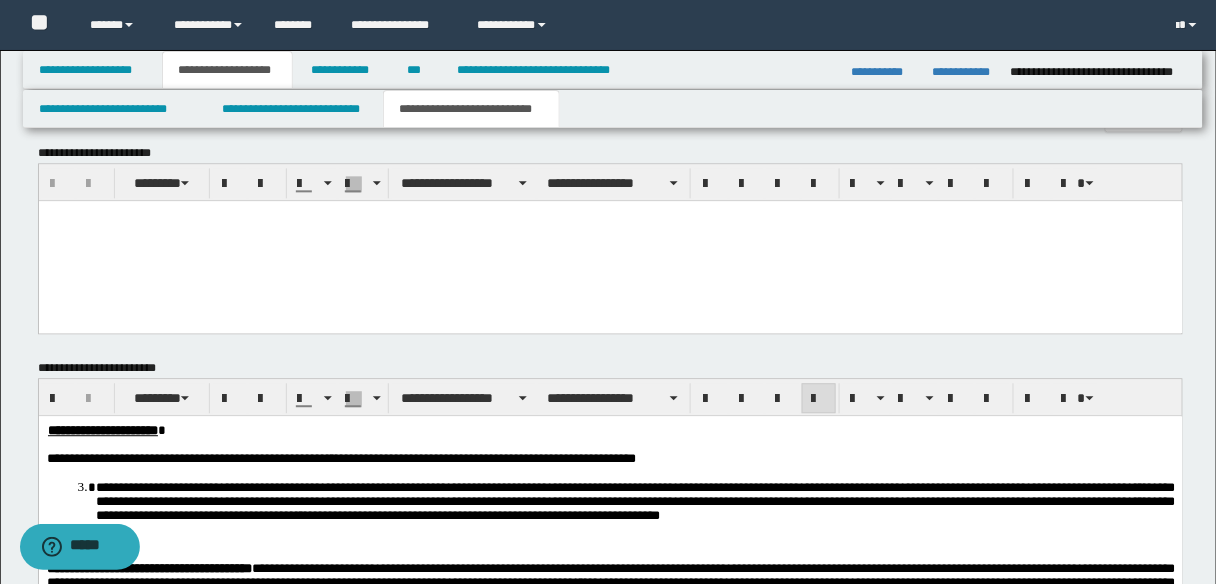scroll, scrollTop: 960, scrollLeft: 0, axis: vertical 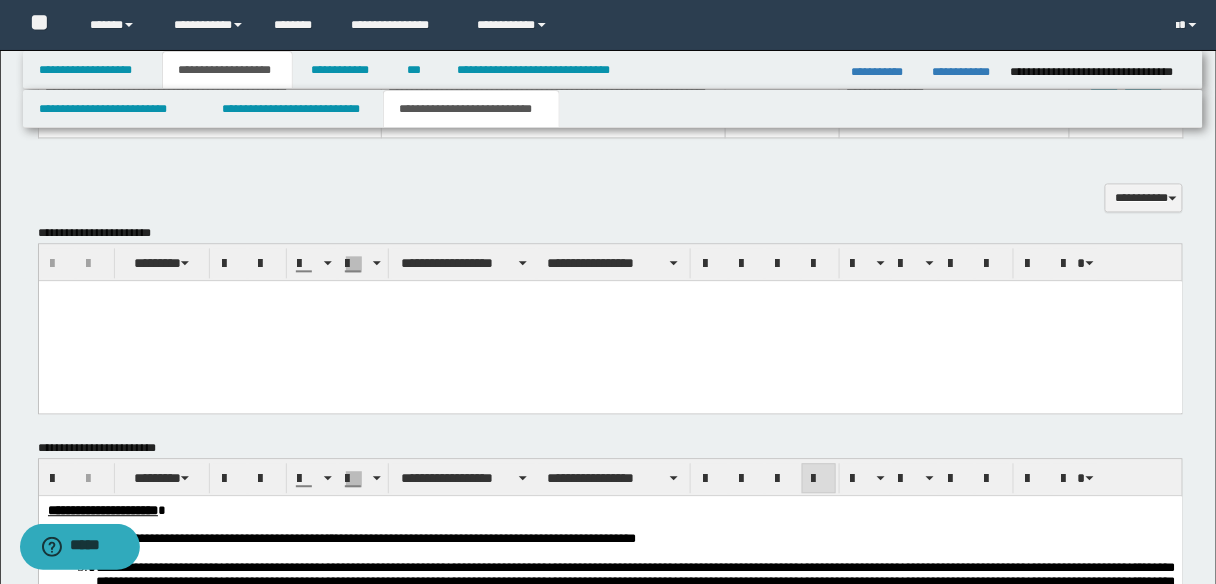 click at bounding box center [610, 296] 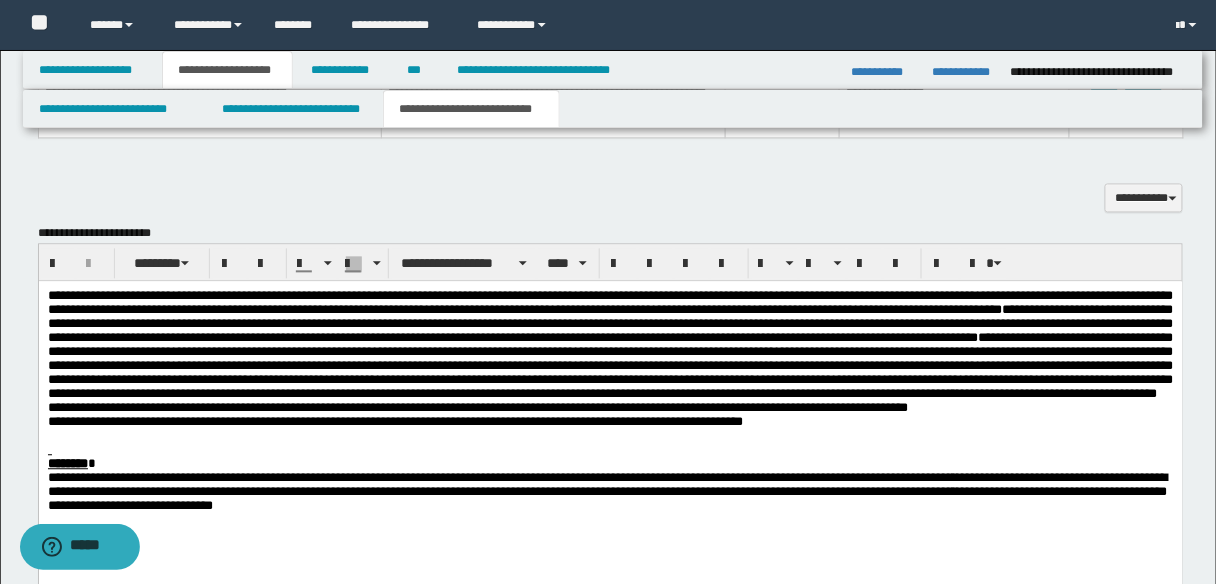 scroll, scrollTop: 1120, scrollLeft: 0, axis: vertical 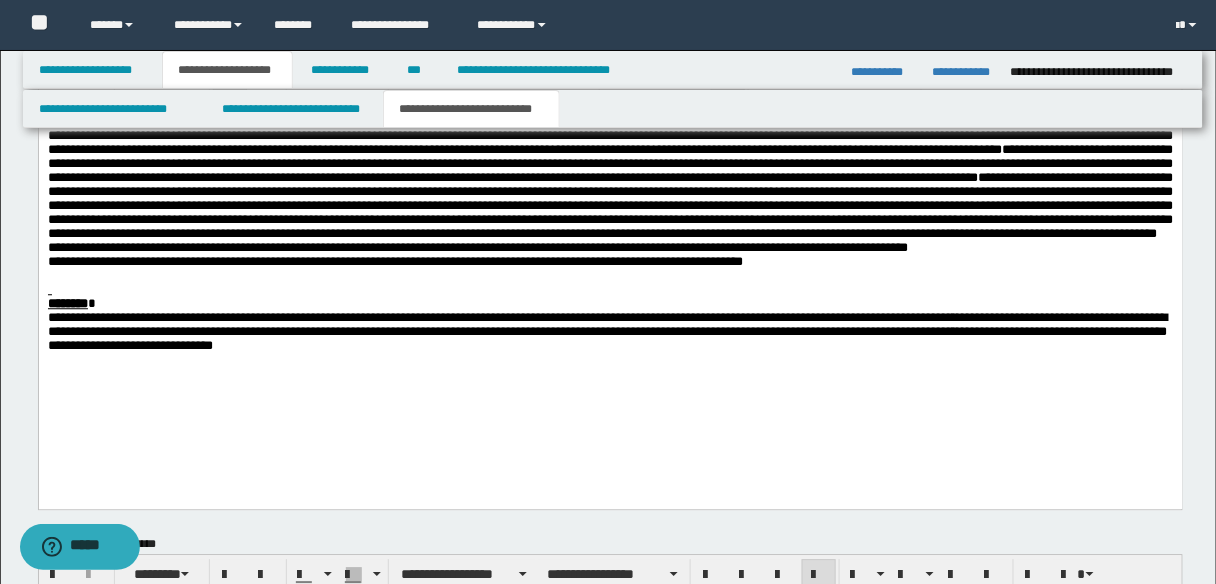 click at bounding box center (610, 290) 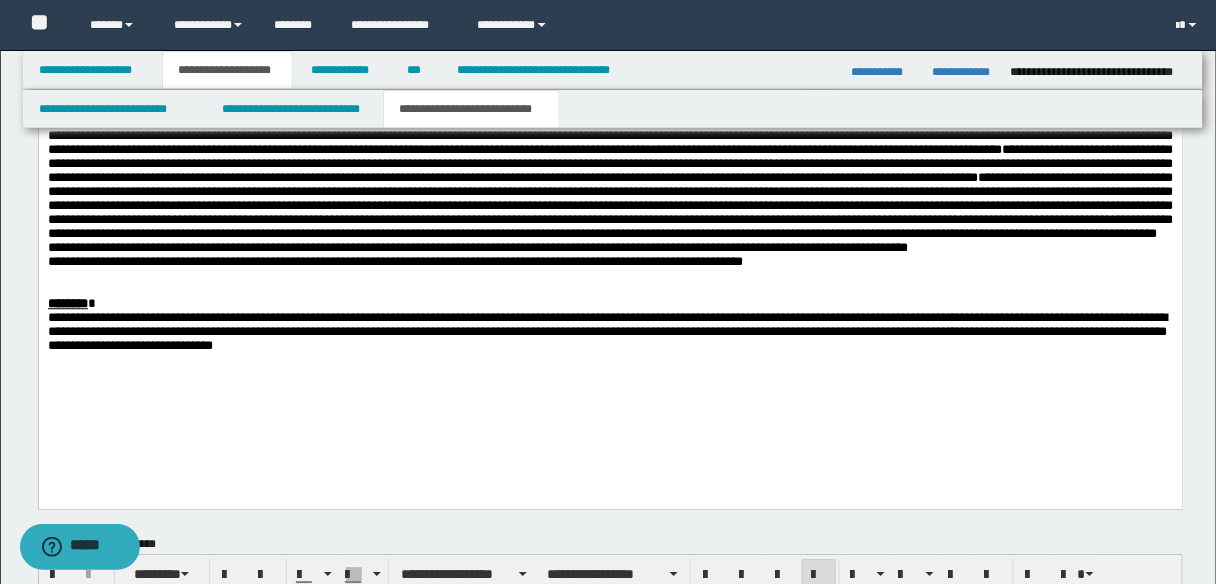 click on "**********" at bounding box center (610, 248) 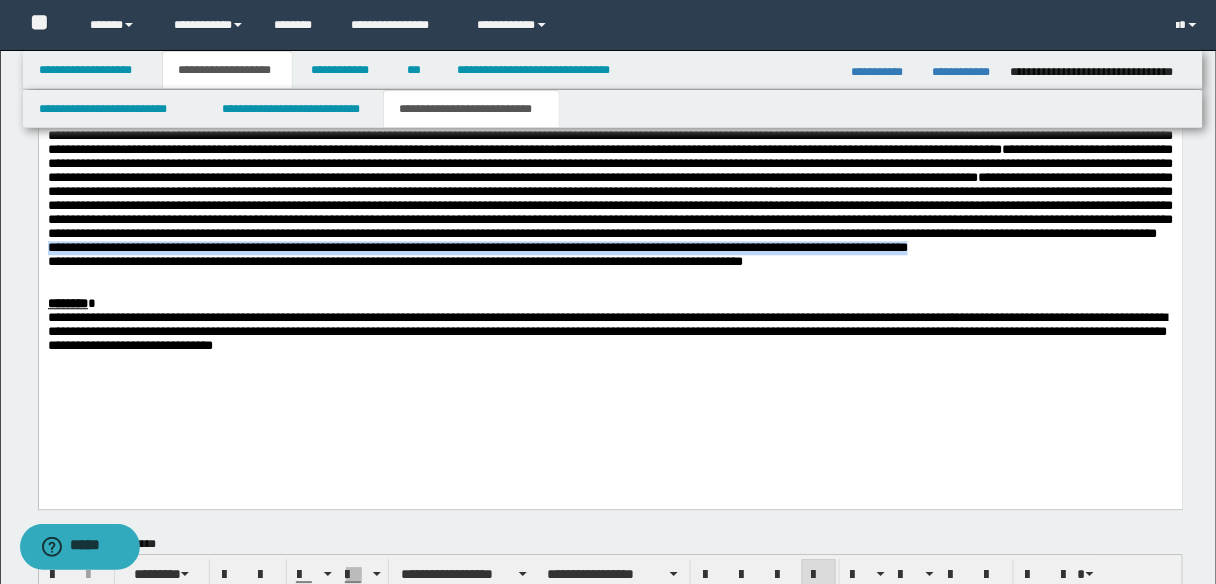 drag, startPoint x: 47, startPoint y: 277, endPoint x: 944, endPoint y: 279, distance: 897.00226 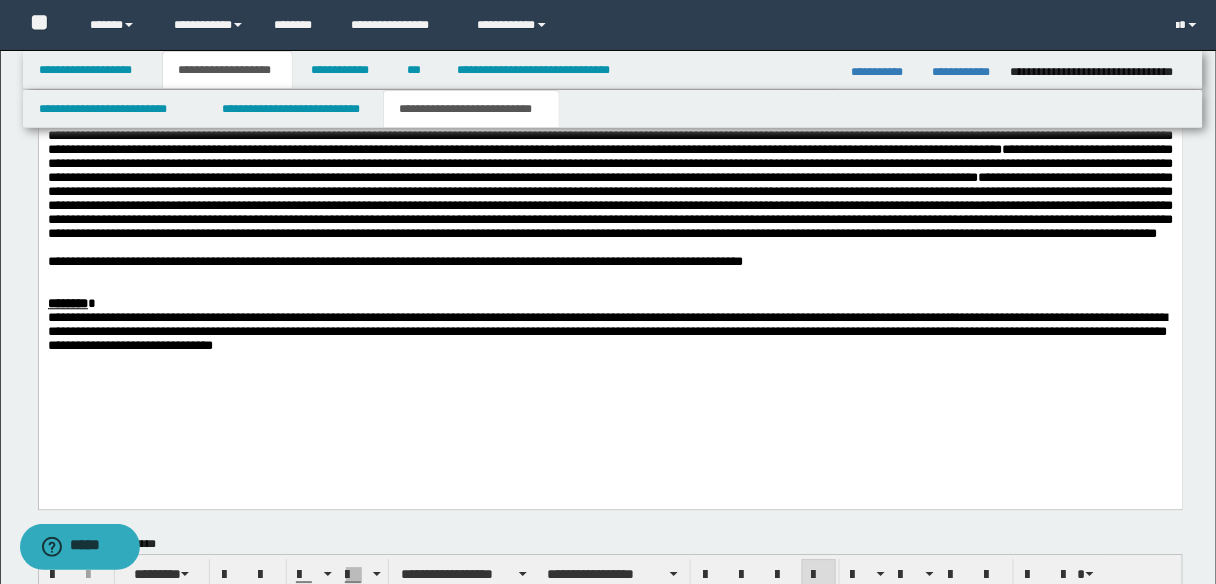 click on "**********" at bounding box center [610, 198] 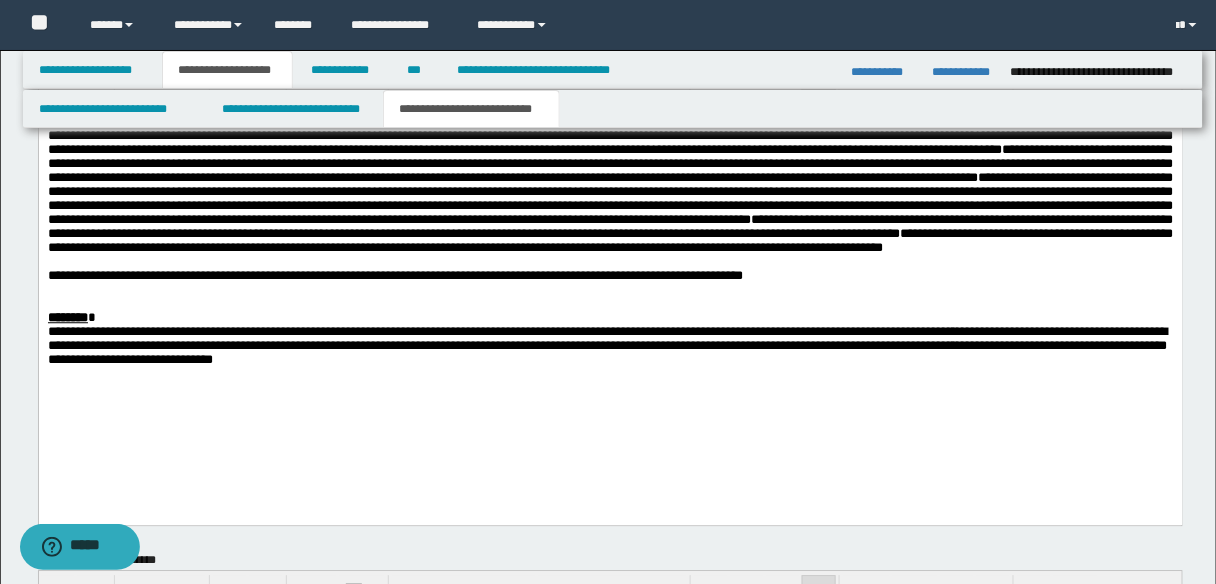 click on "**********" at bounding box center [610, 205] 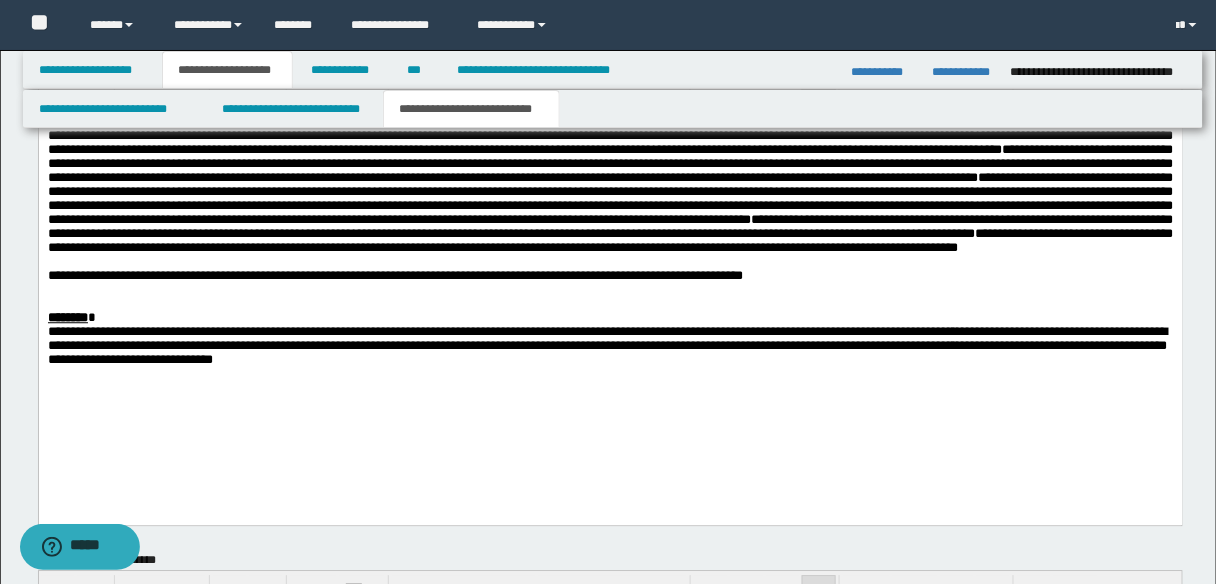 click on "**********" at bounding box center (610, 240) 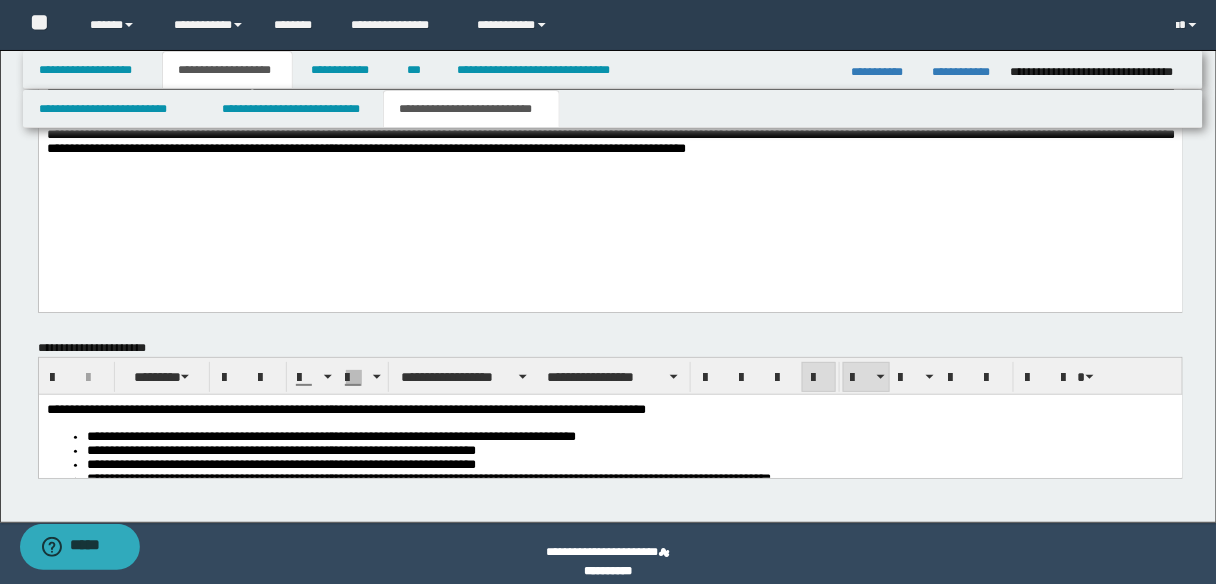 scroll, scrollTop: 1804, scrollLeft: 0, axis: vertical 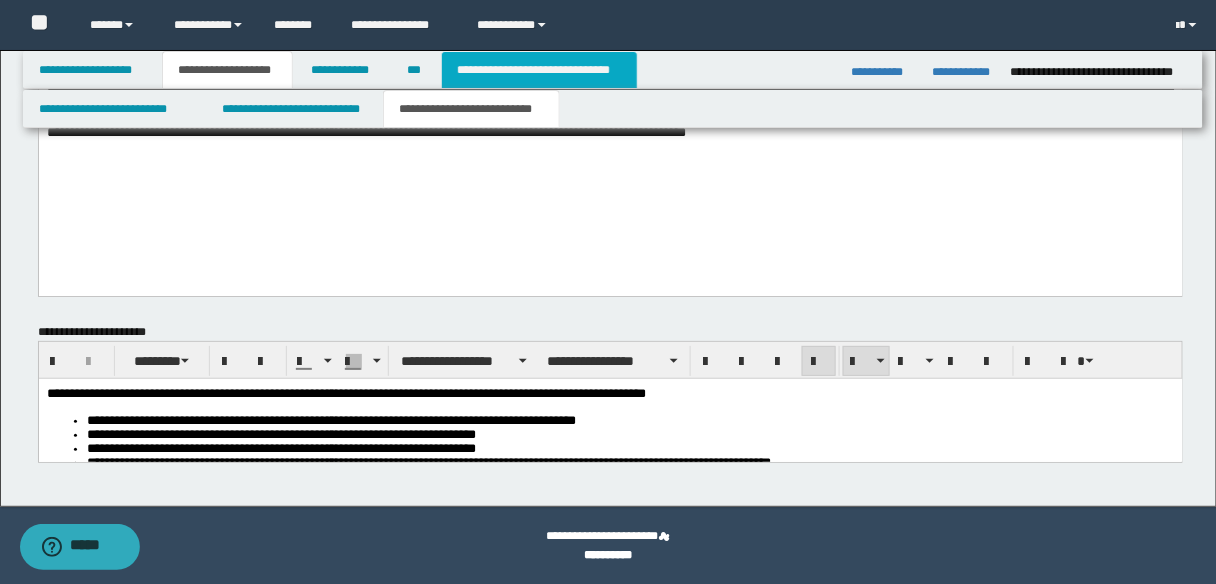 click on "**********" at bounding box center (539, 70) 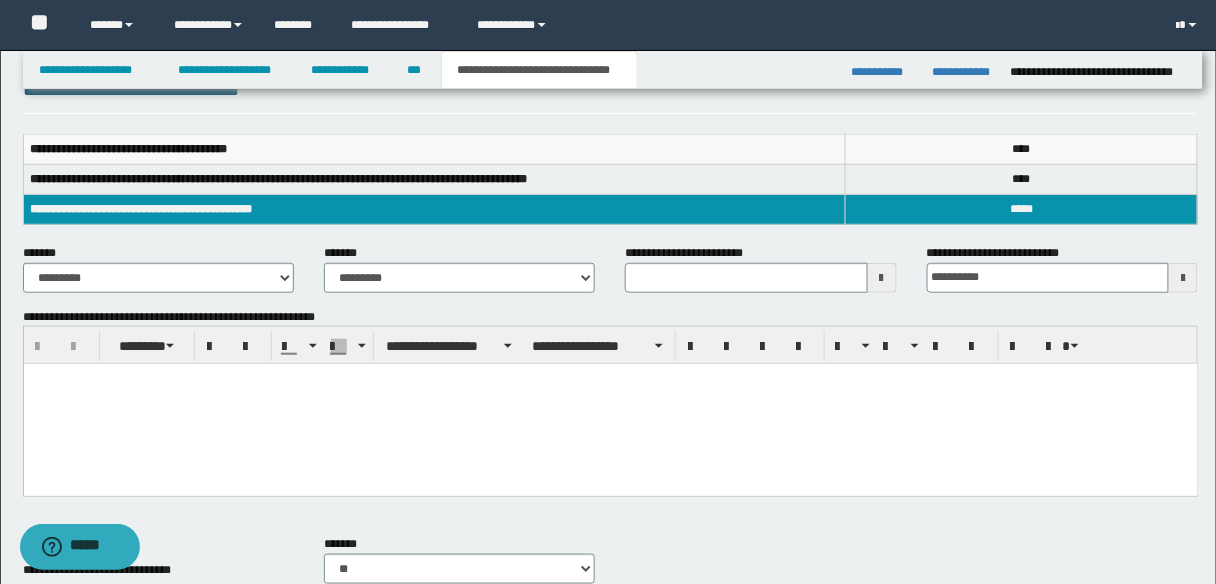 scroll, scrollTop: 0, scrollLeft: 0, axis: both 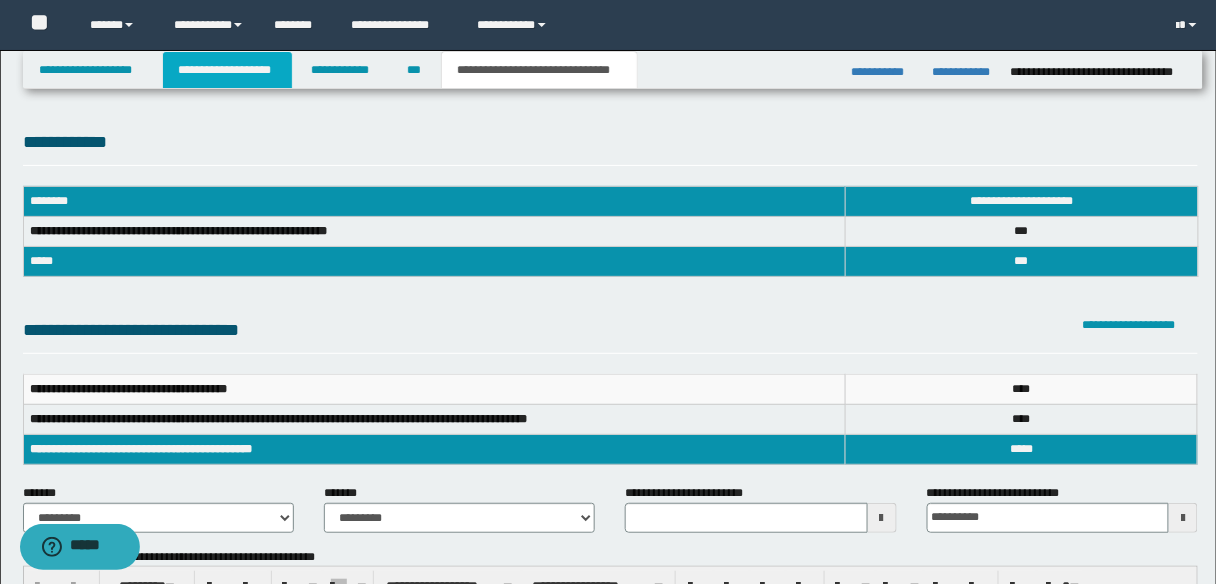 click on "**********" at bounding box center (227, 70) 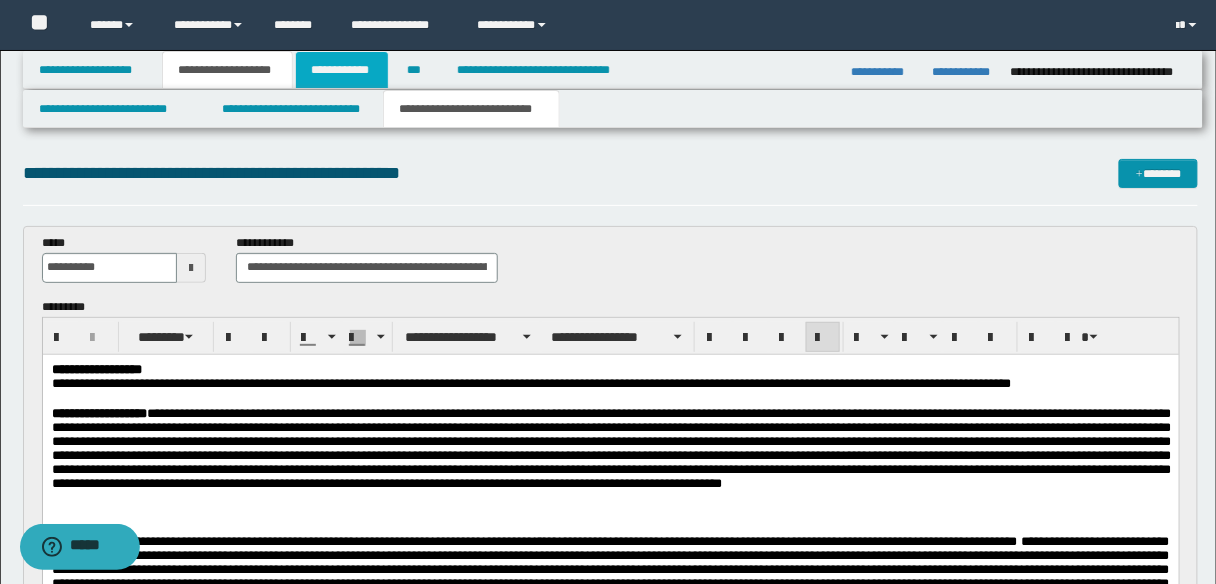 click on "**********" at bounding box center [342, 70] 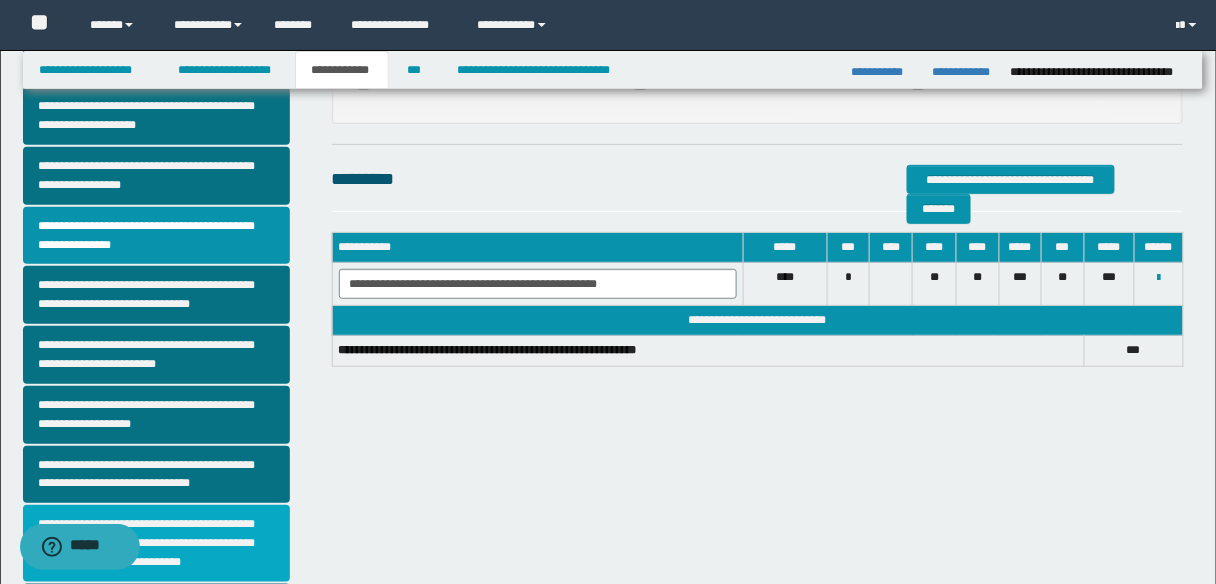 scroll, scrollTop: 80, scrollLeft: 0, axis: vertical 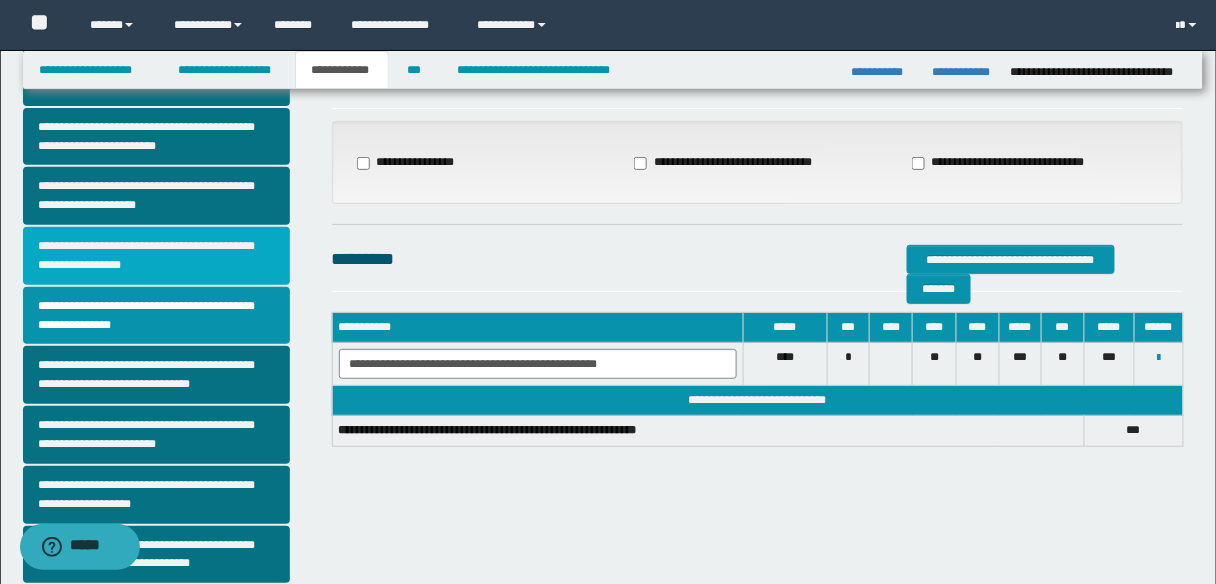 click on "**********" at bounding box center [156, 256] 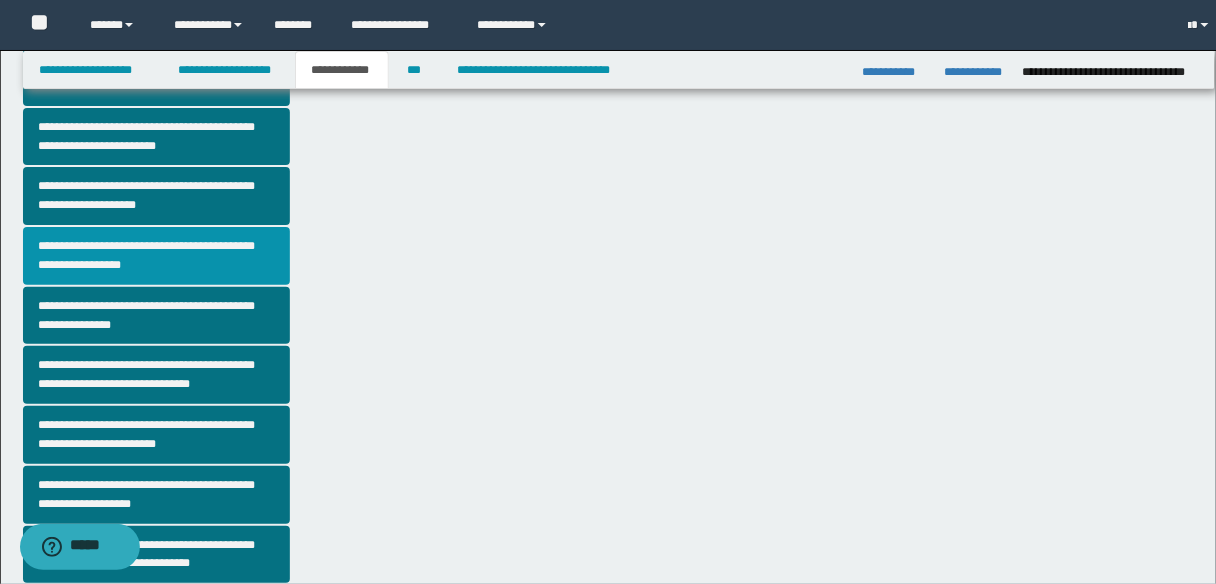 scroll, scrollTop: 0, scrollLeft: 0, axis: both 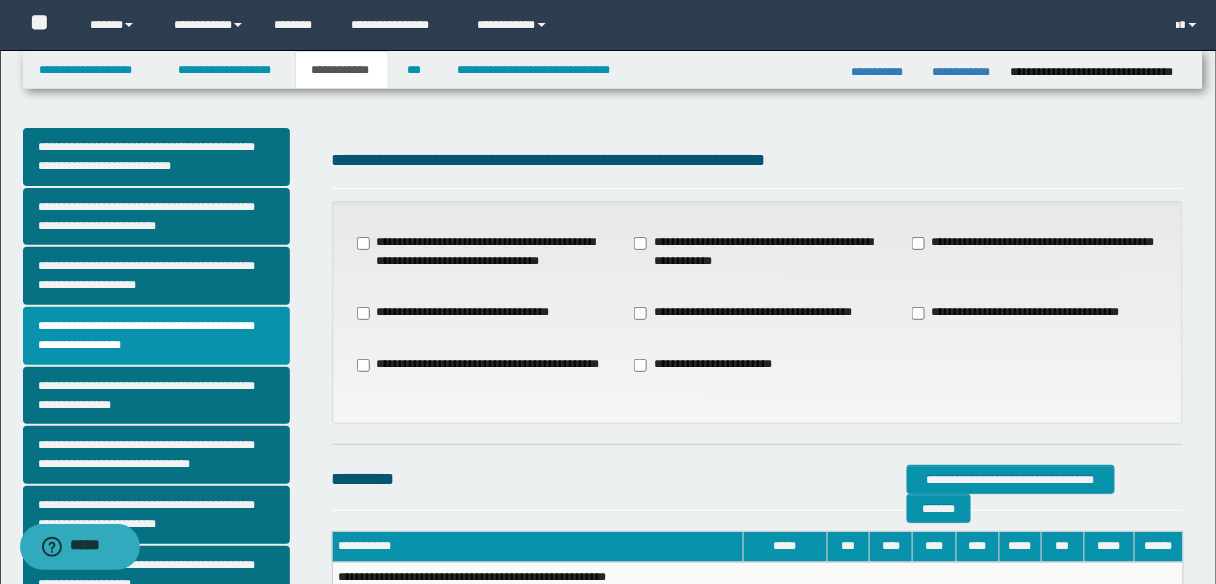 click on "**********" at bounding box center (1036, 252) 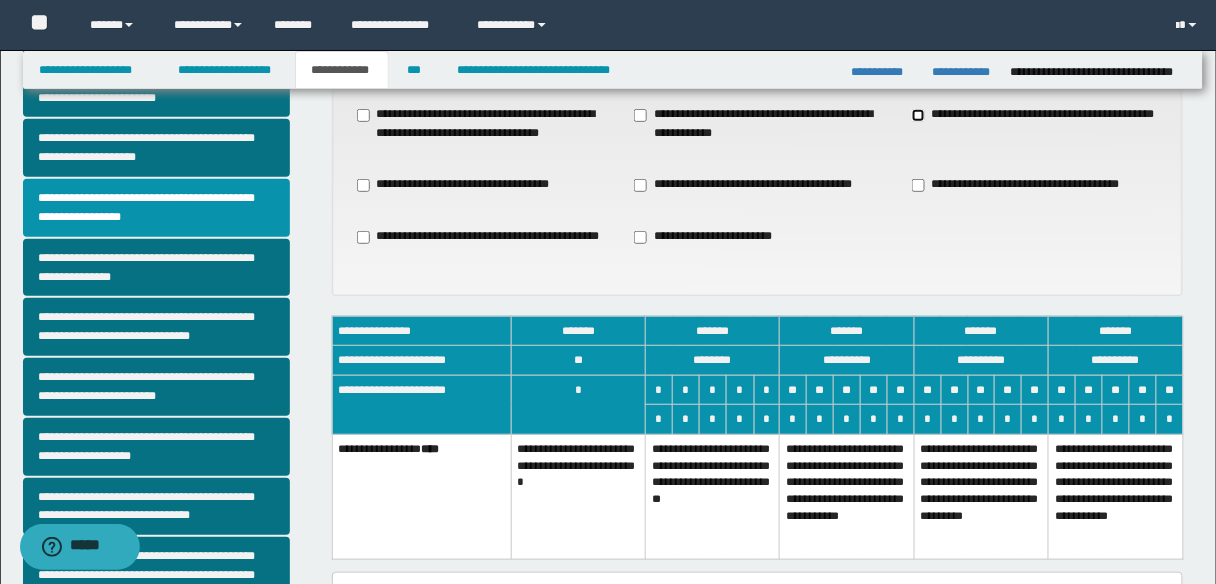 scroll, scrollTop: 240, scrollLeft: 0, axis: vertical 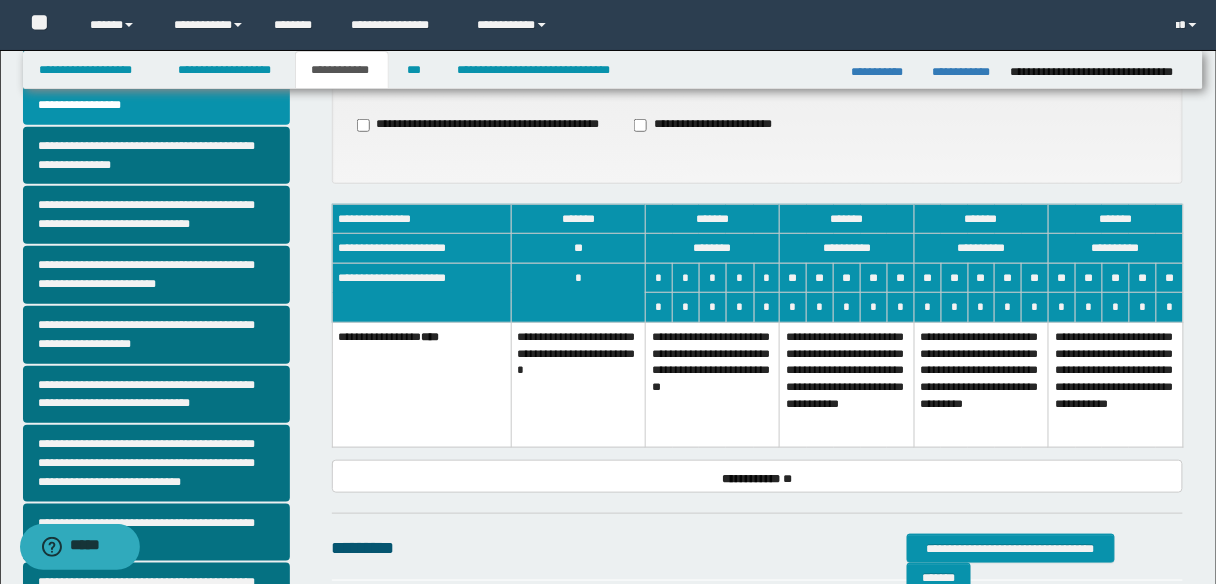 click on "**********" at bounding box center (713, 385) 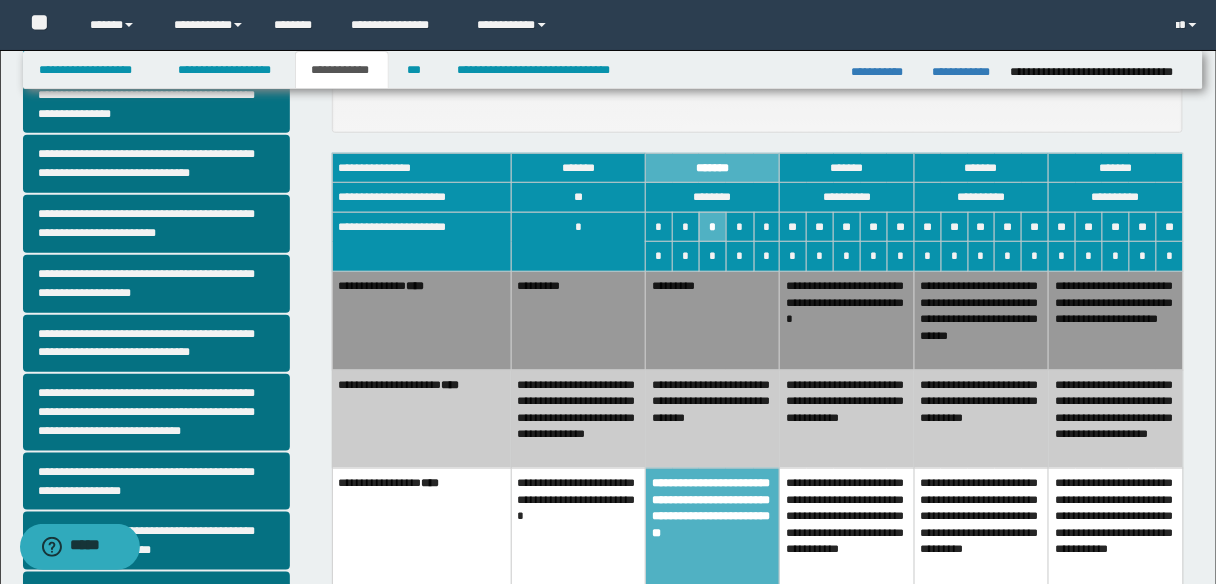 scroll, scrollTop: 400, scrollLeft: 0, axis: vertical 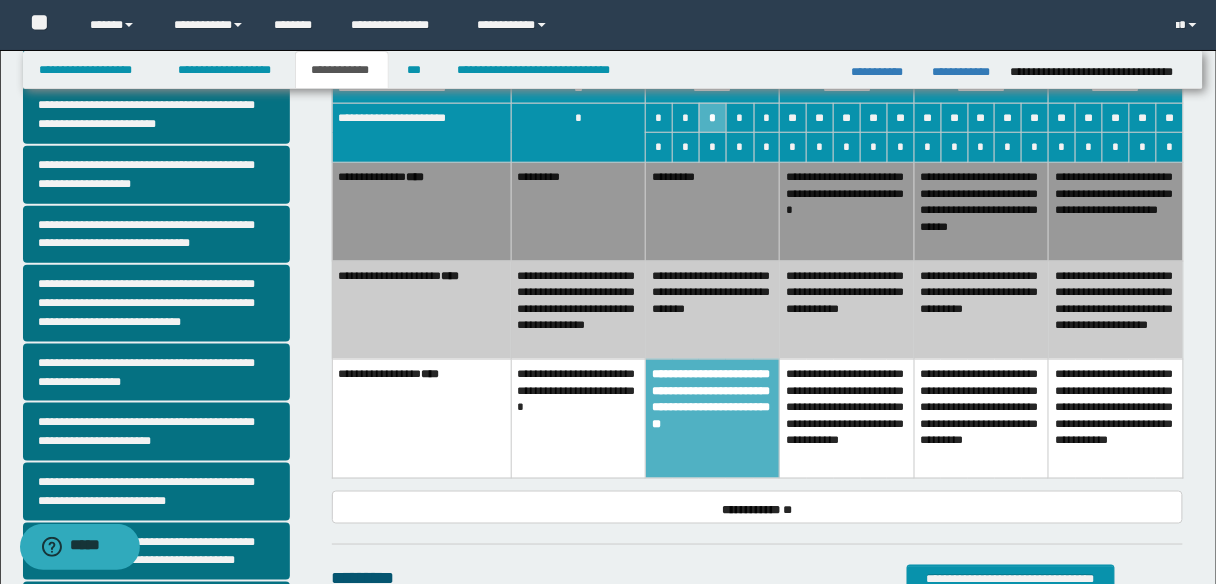 click on "**********" at bounding box center [578, 418] 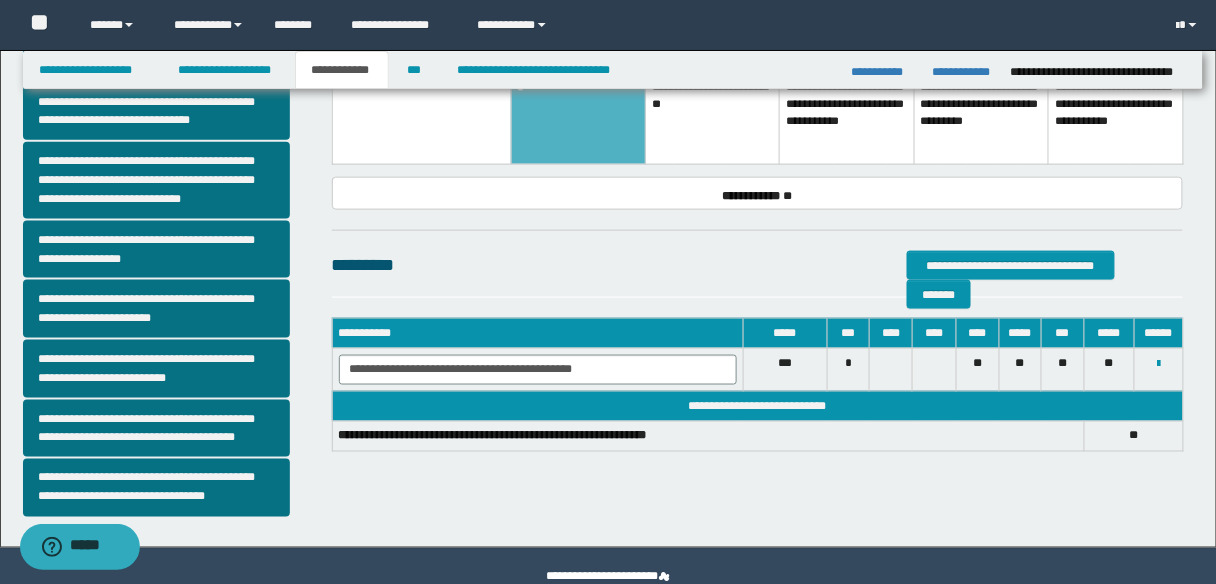 scroll, scrollTop: 564, scrollLeft: 0, axis: vertical 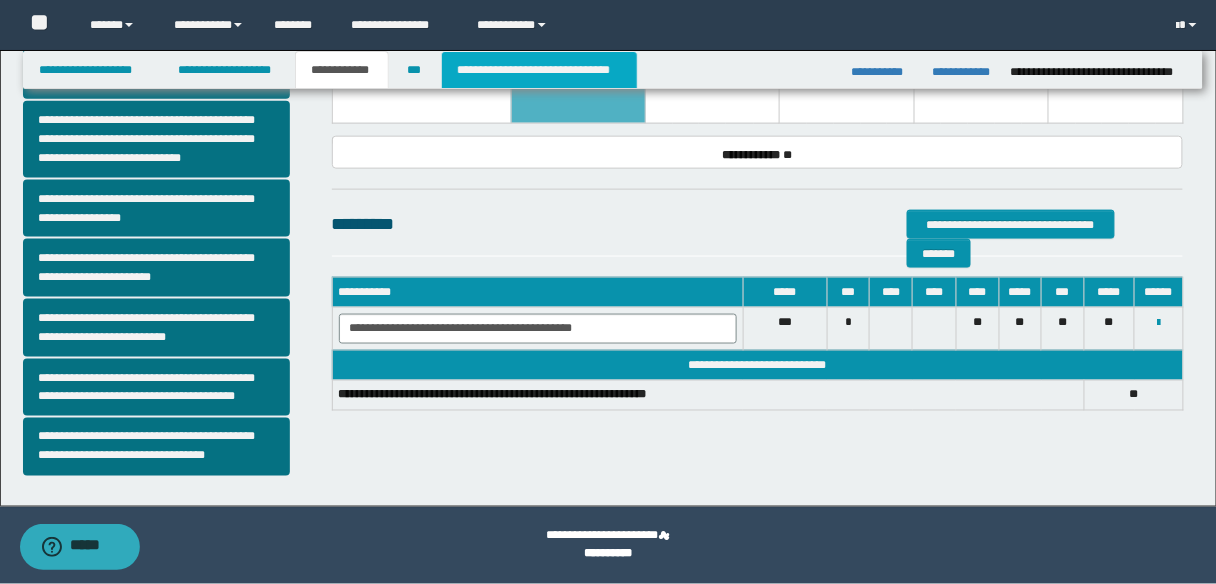 click on "**********" at bounding box center [539, 70] 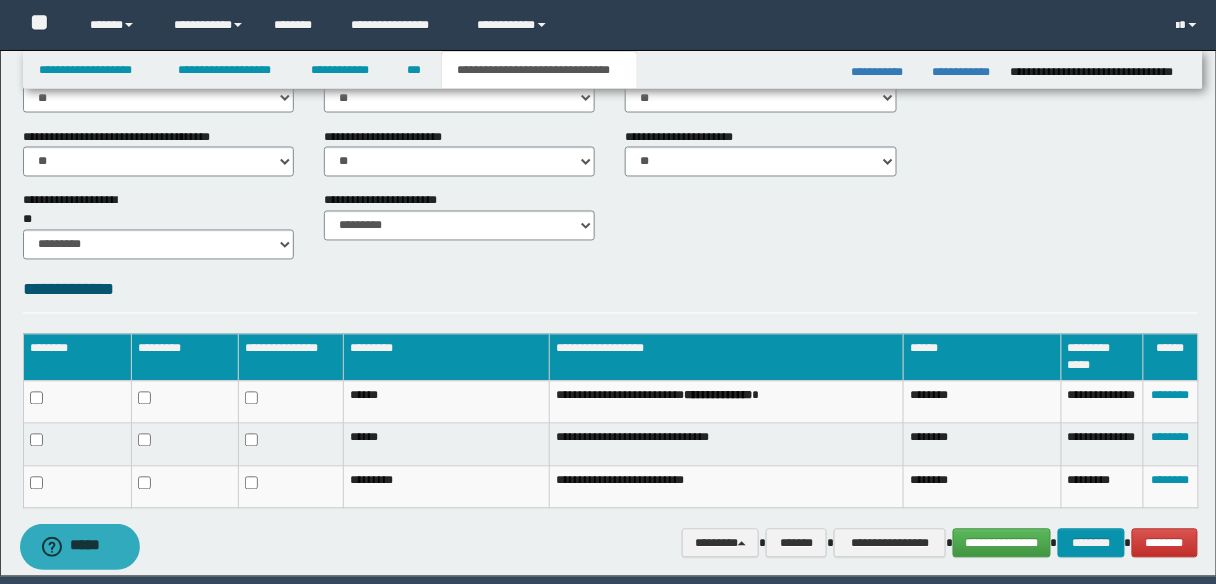 scroll, scrollTop: 877, scrollLeft: 0, axis: vertical 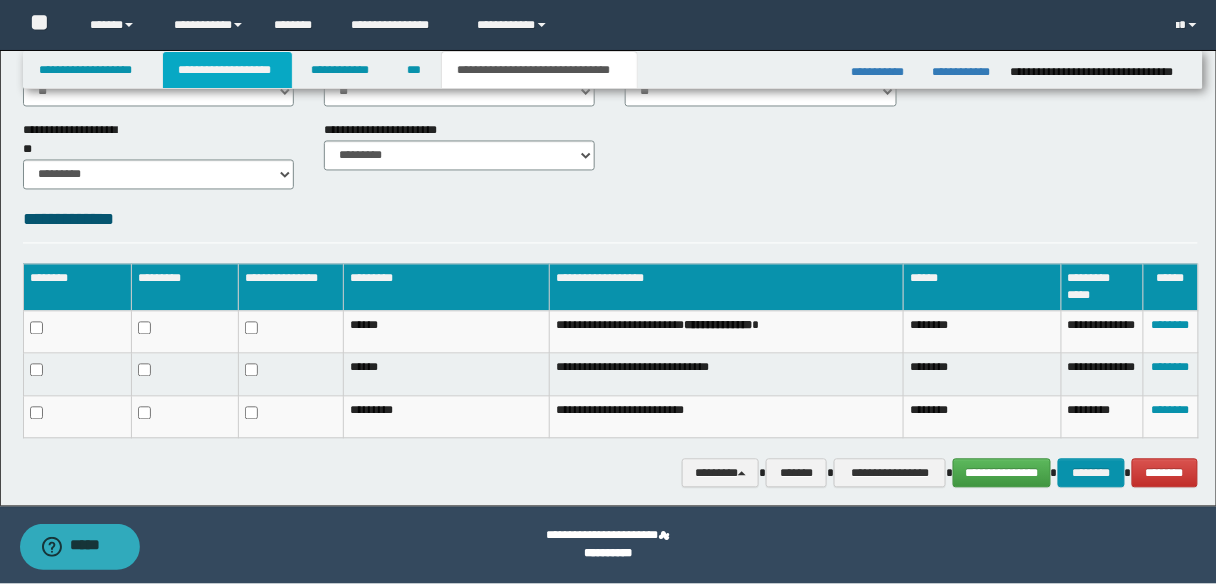 click on "**********" at bounding box center (227, 70) 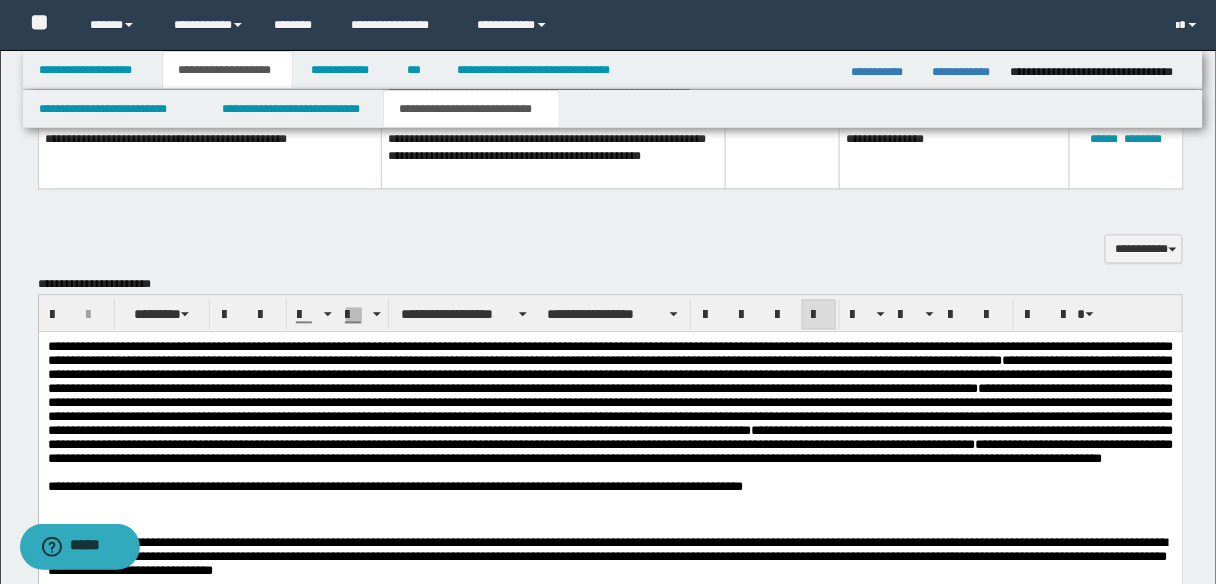scroll, scrollTop: 1068, scrollLeft: 0, axis: vertical 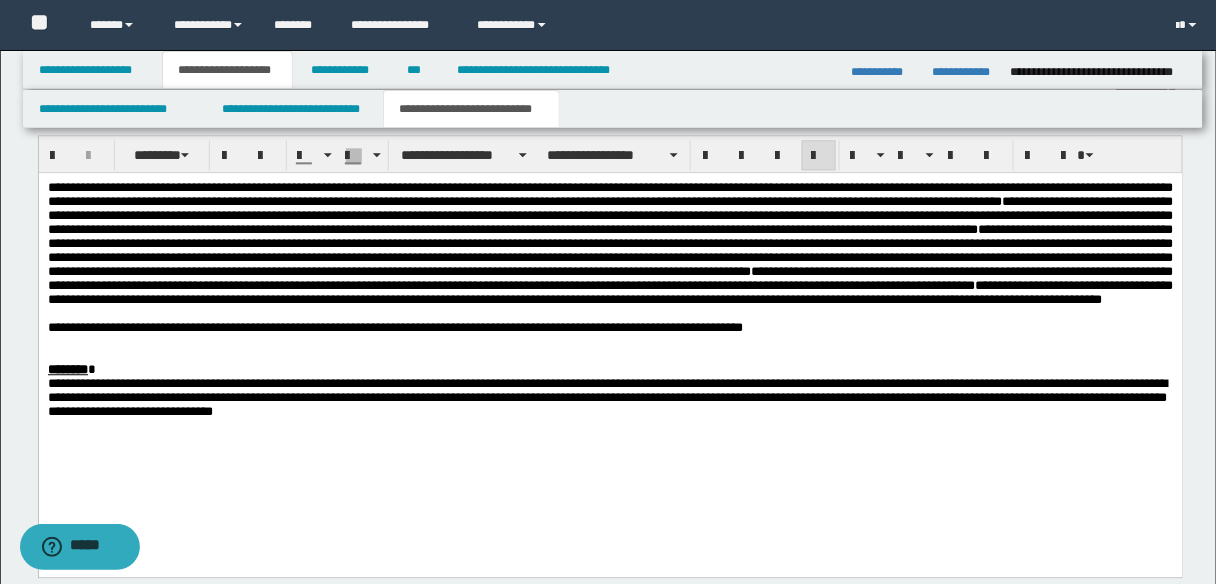 click on "**********" at bounding box center [610, 257] 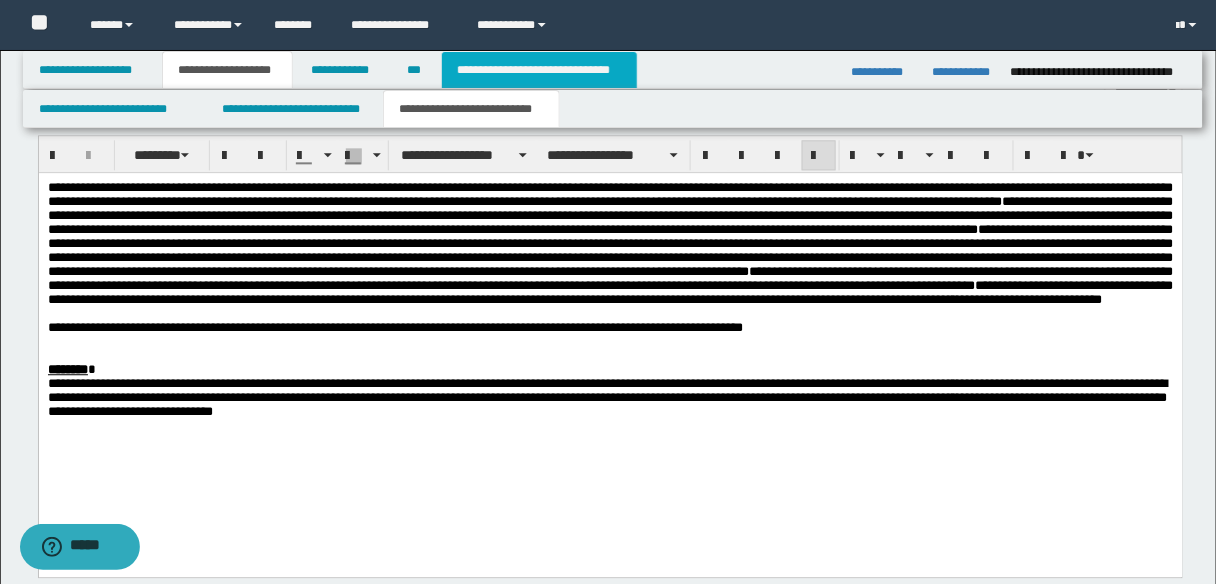 click on "**********" at bounding box center [539, 70] 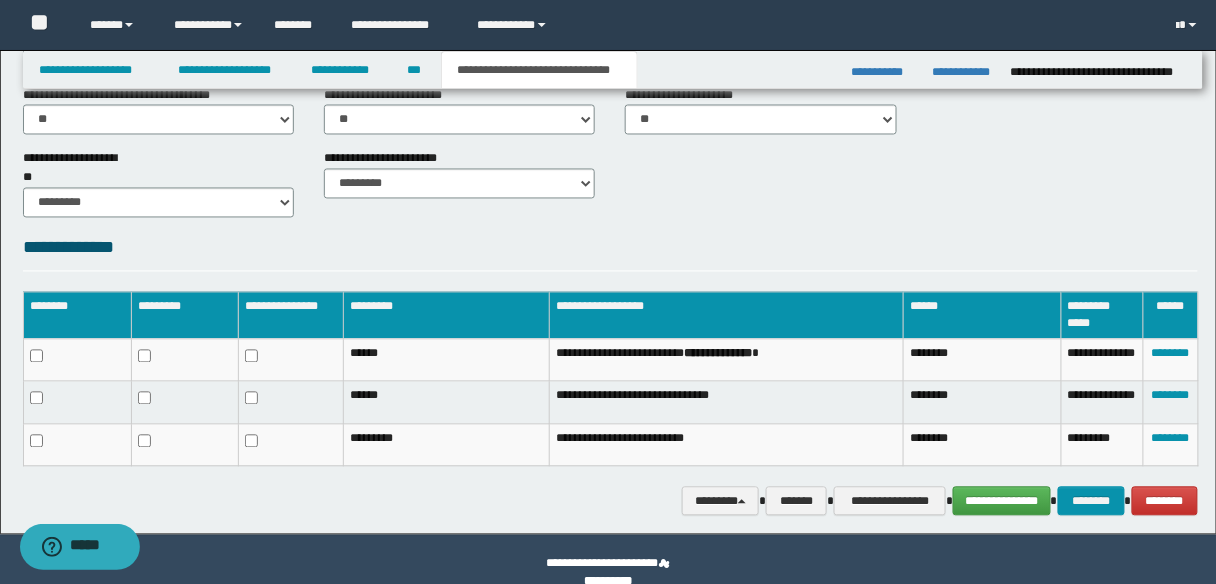 scroll, scrollTop: 877, scrollLeft: 0, axis: vertical 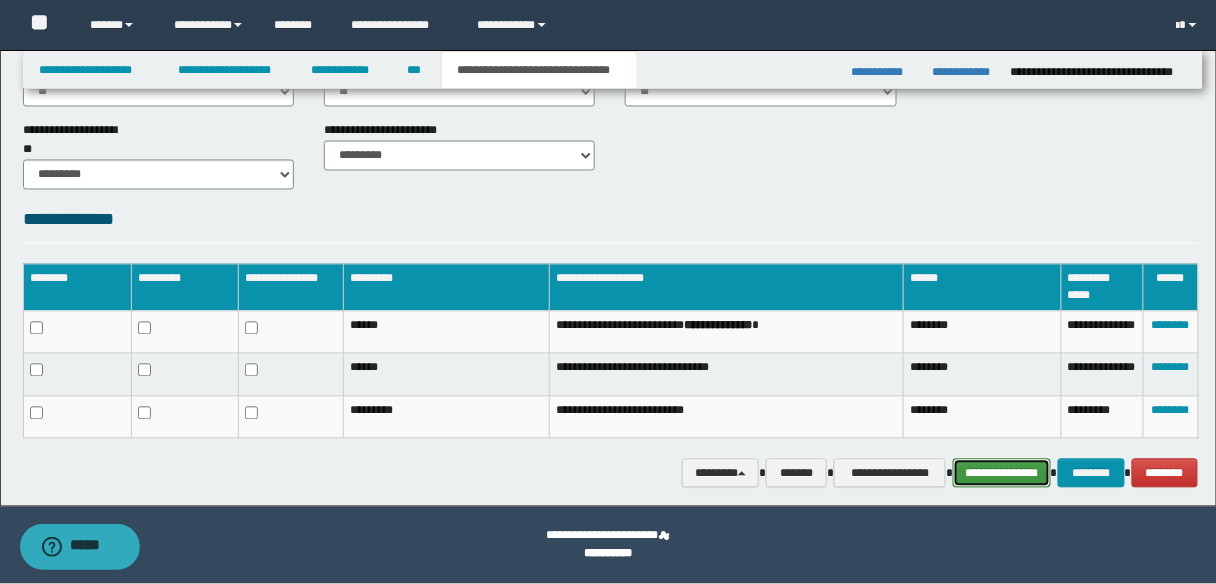 click on "**********" at bounding box center [1001, 473] 